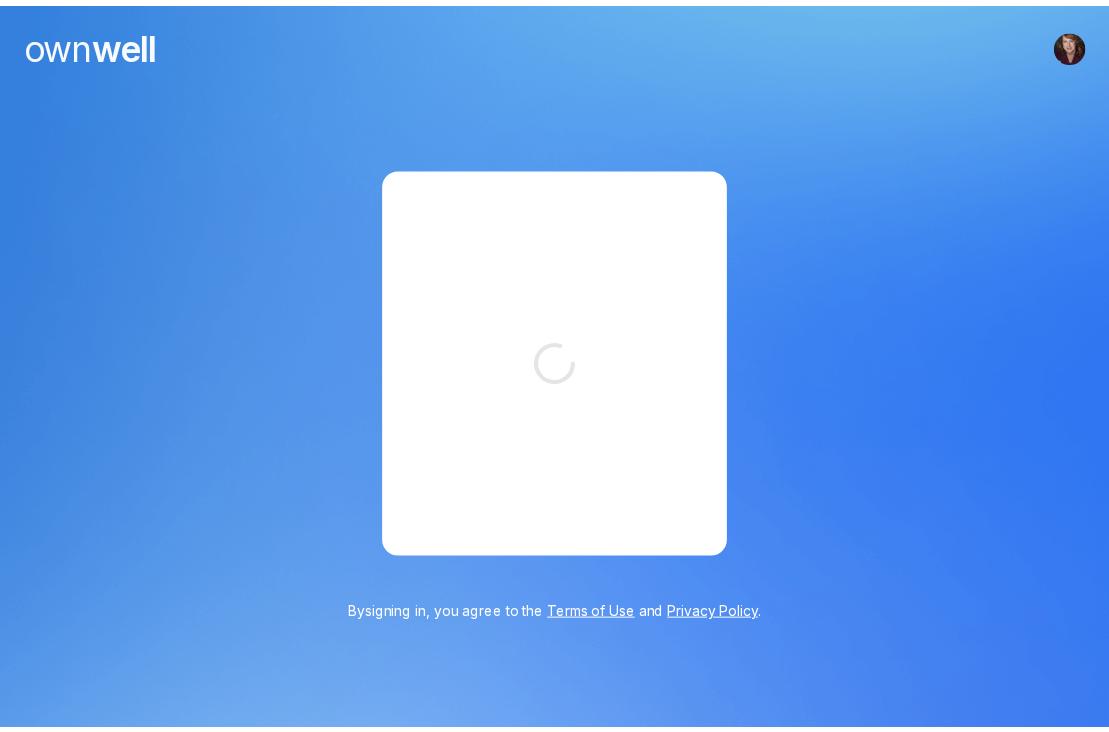 scroll, scrollTop: 0, scrollLeft: 0, axis: both 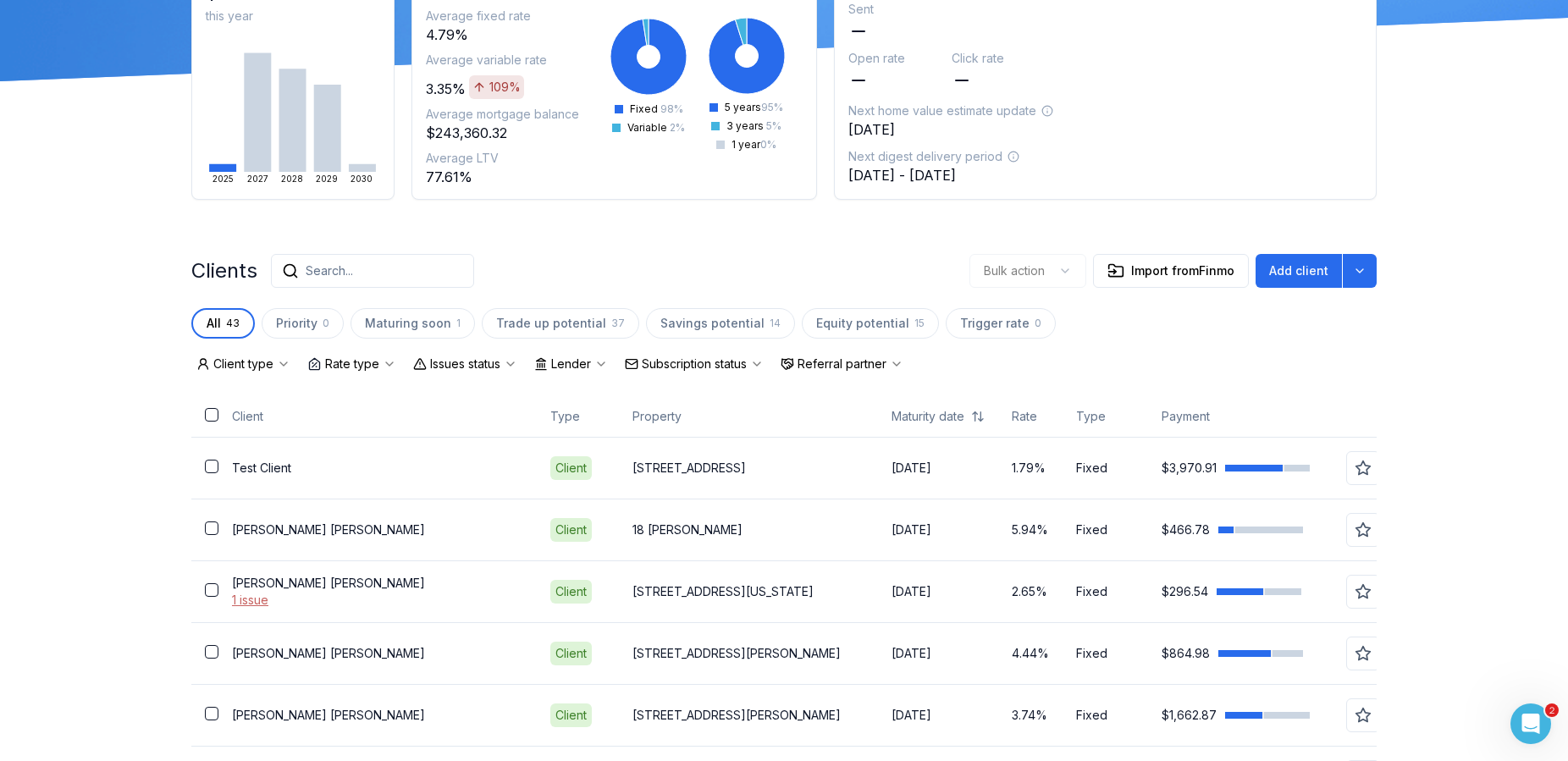 click on "1   issue" at bounding box center (378, 600) 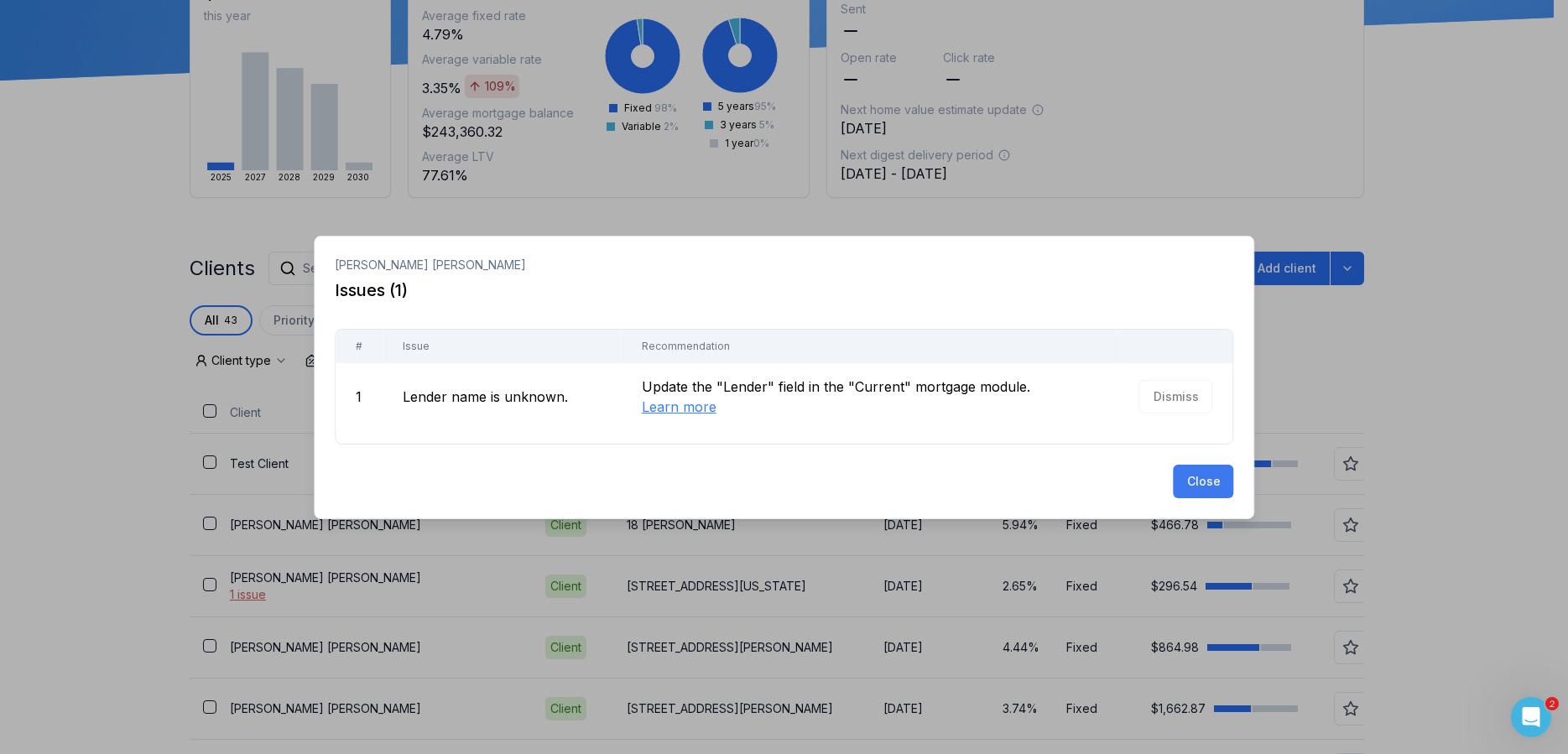 click on "Close" at bounding box center (1203, 481) 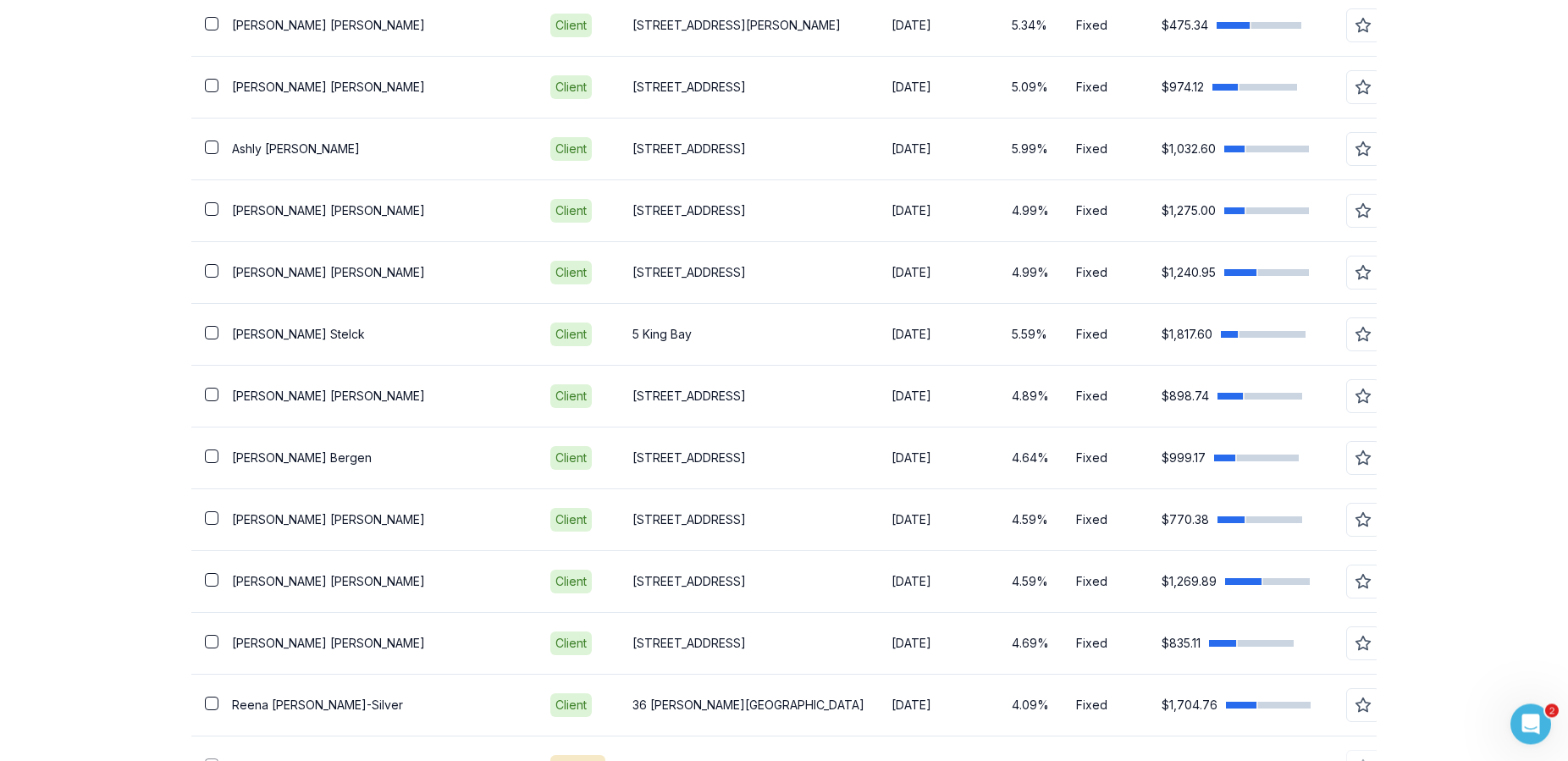 scroll, scrollTop: 2632, scrollLeft: 0, axis: vertical 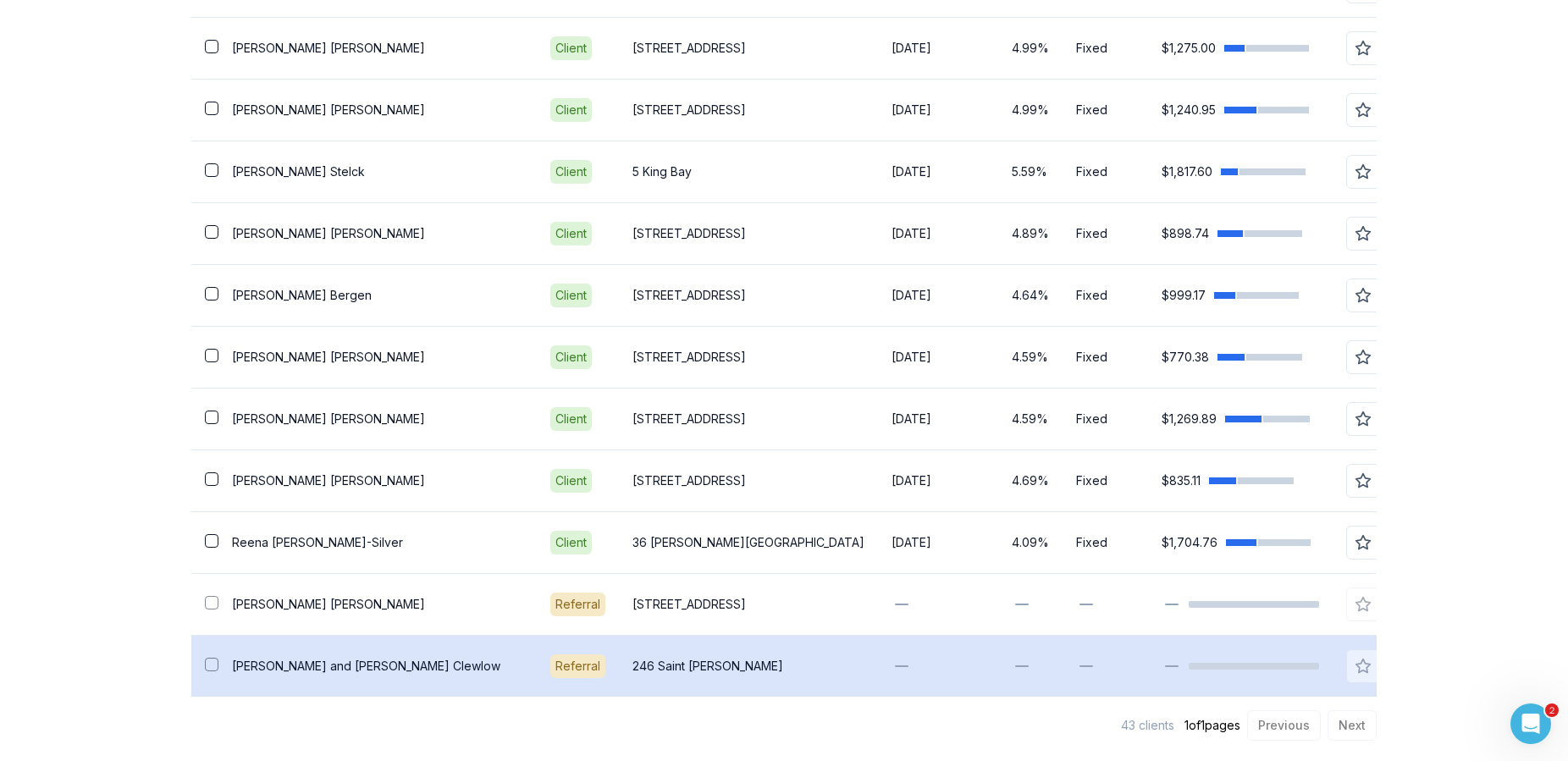 click on "[PERSON_NAME] and [PERSON_NAME]" at bounding box center (378, 666) 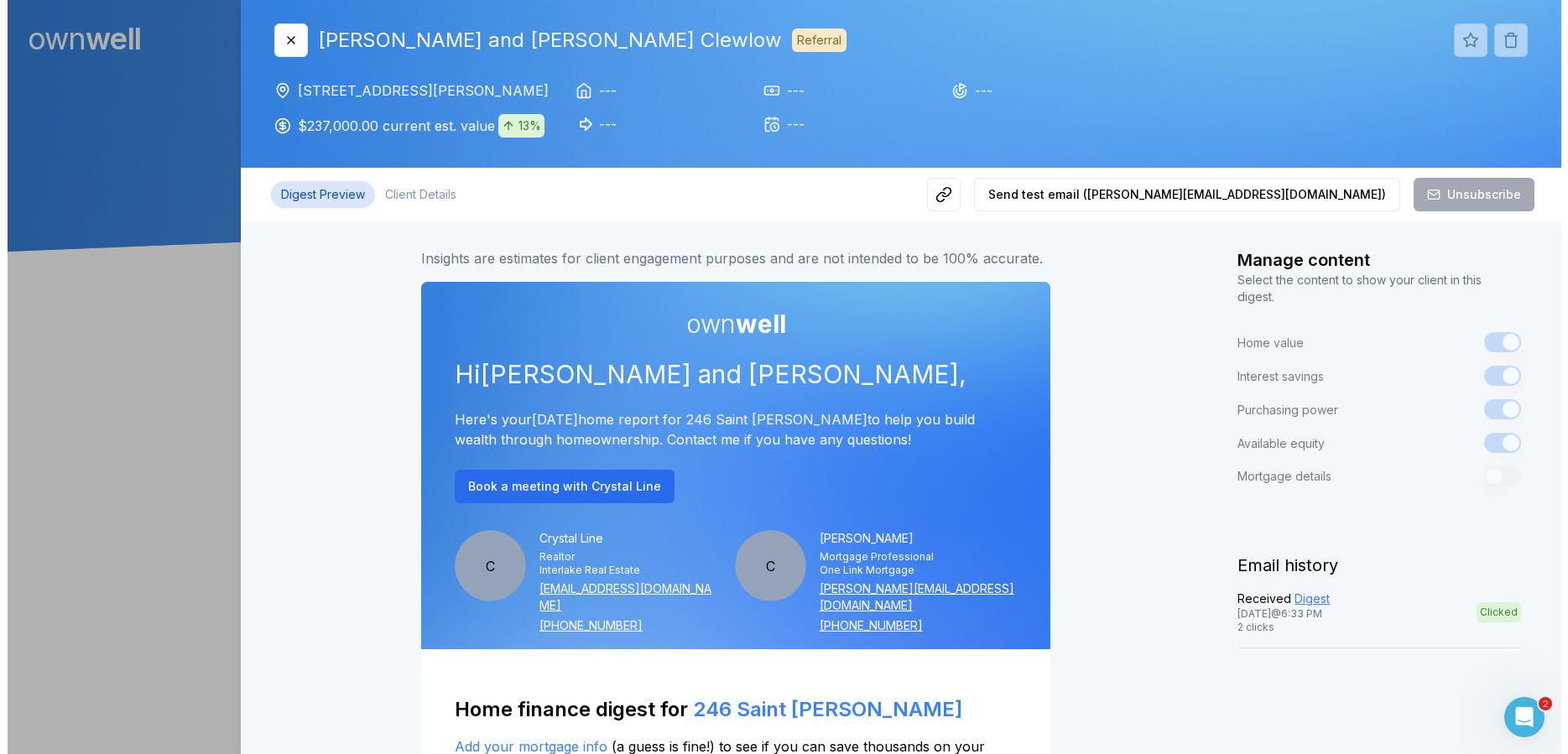 scroll, scrollTop: 0, scrollLeft: 0, axis: both 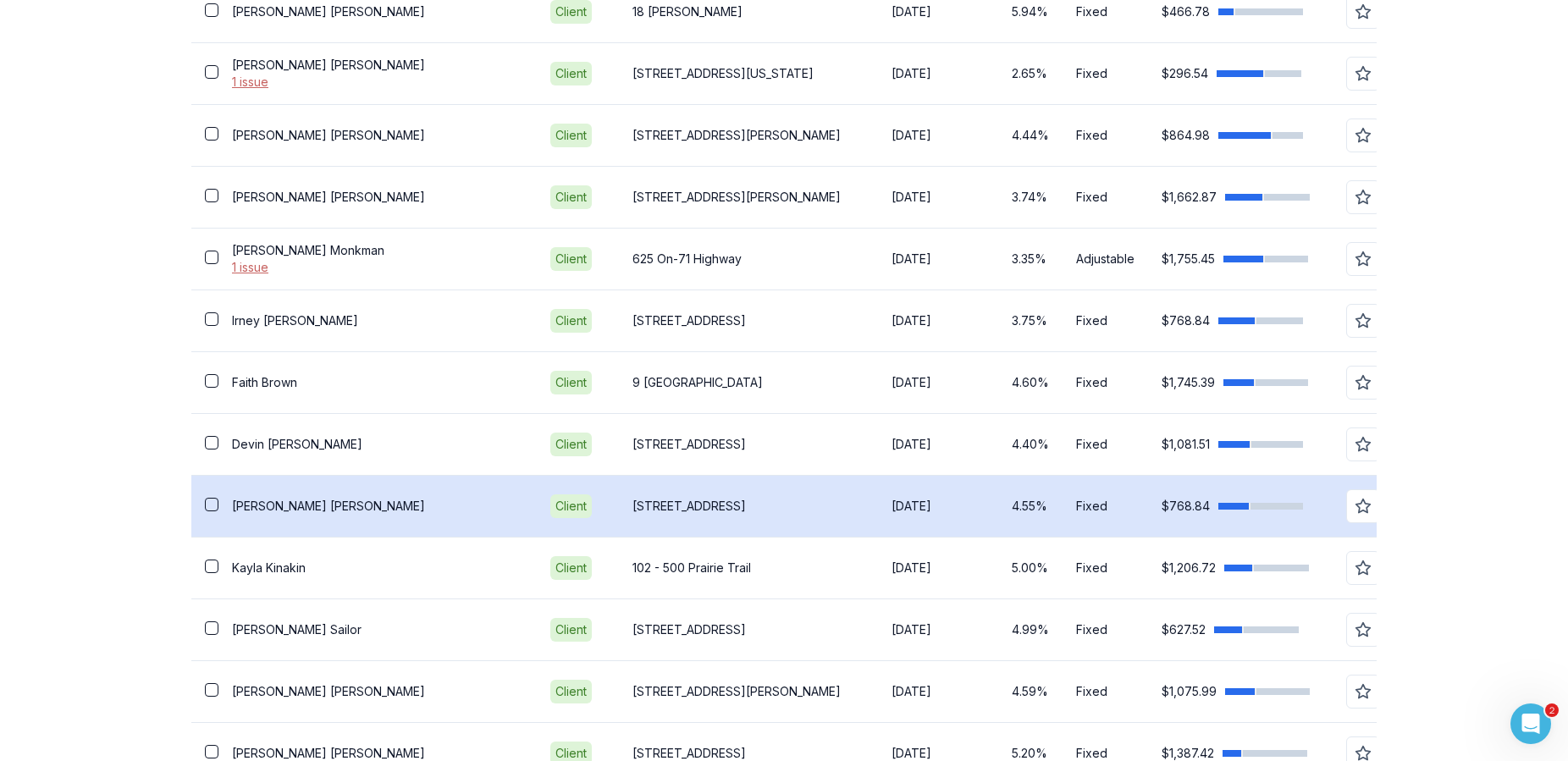 click on "[STREET_ADDRESS]" at bounding box center [748, 506] 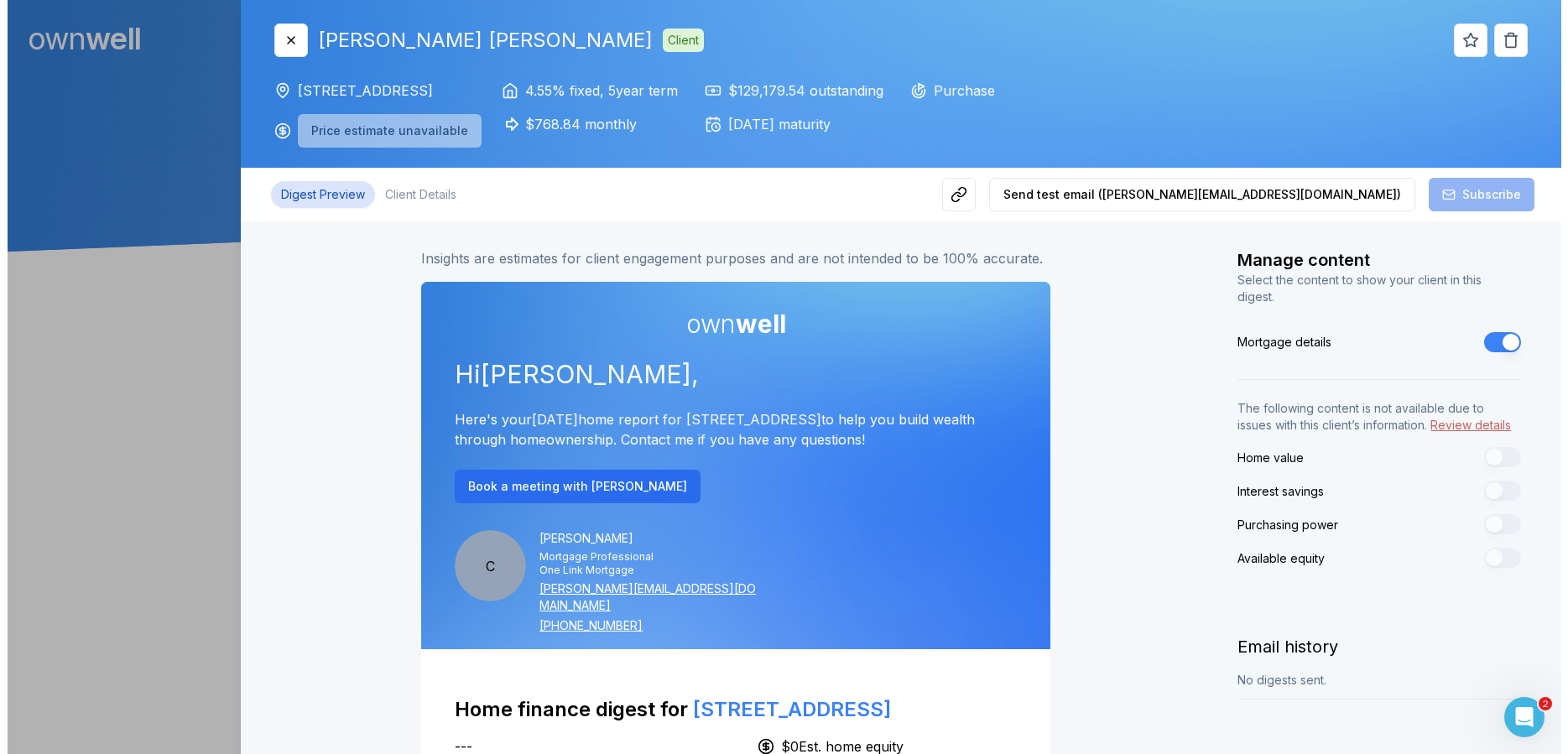 scroll, scrollTop: 0, scrollLeft: 0, axis: both 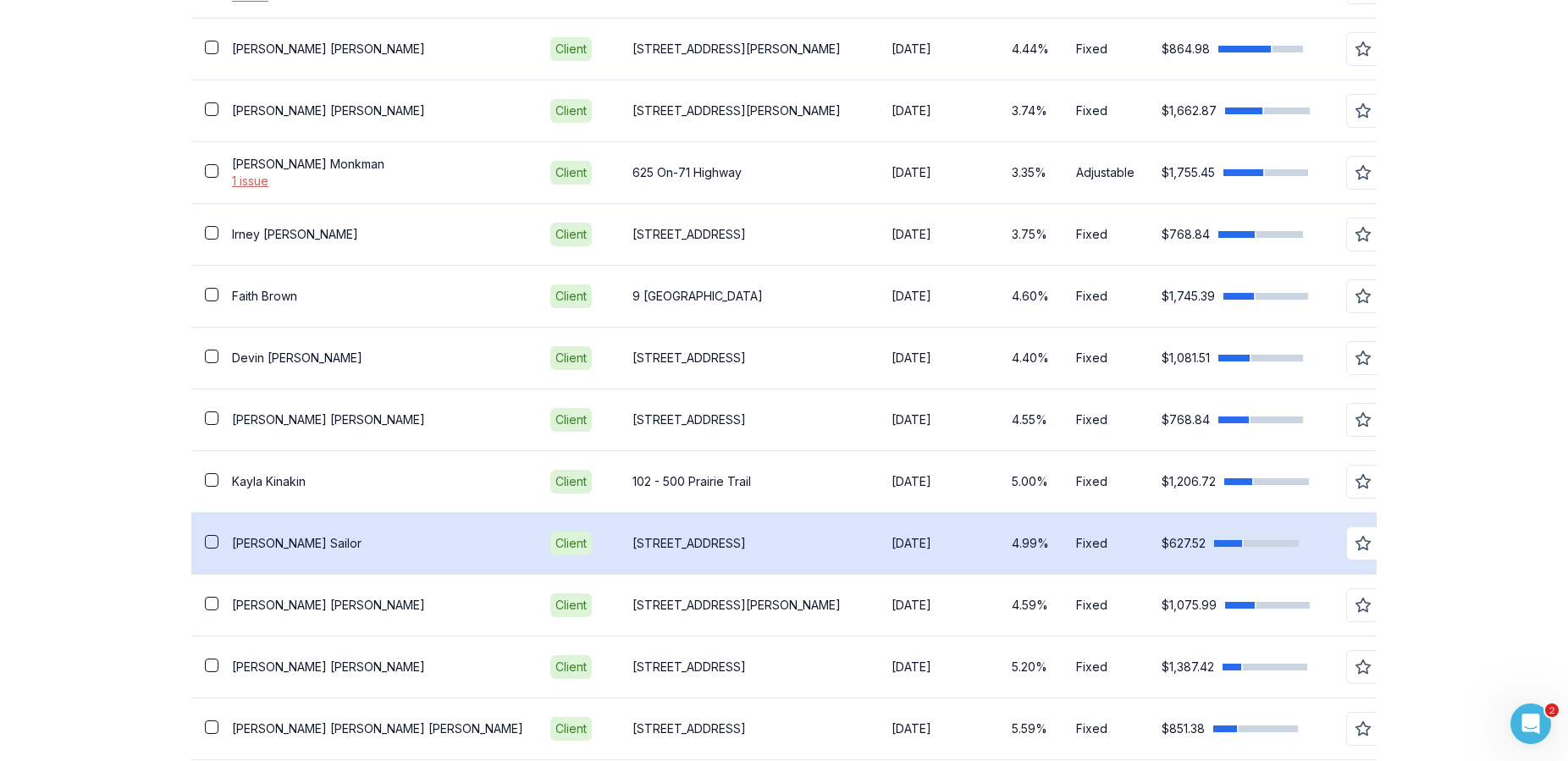 click on "[DATE]" at bounding box center [938, 543] 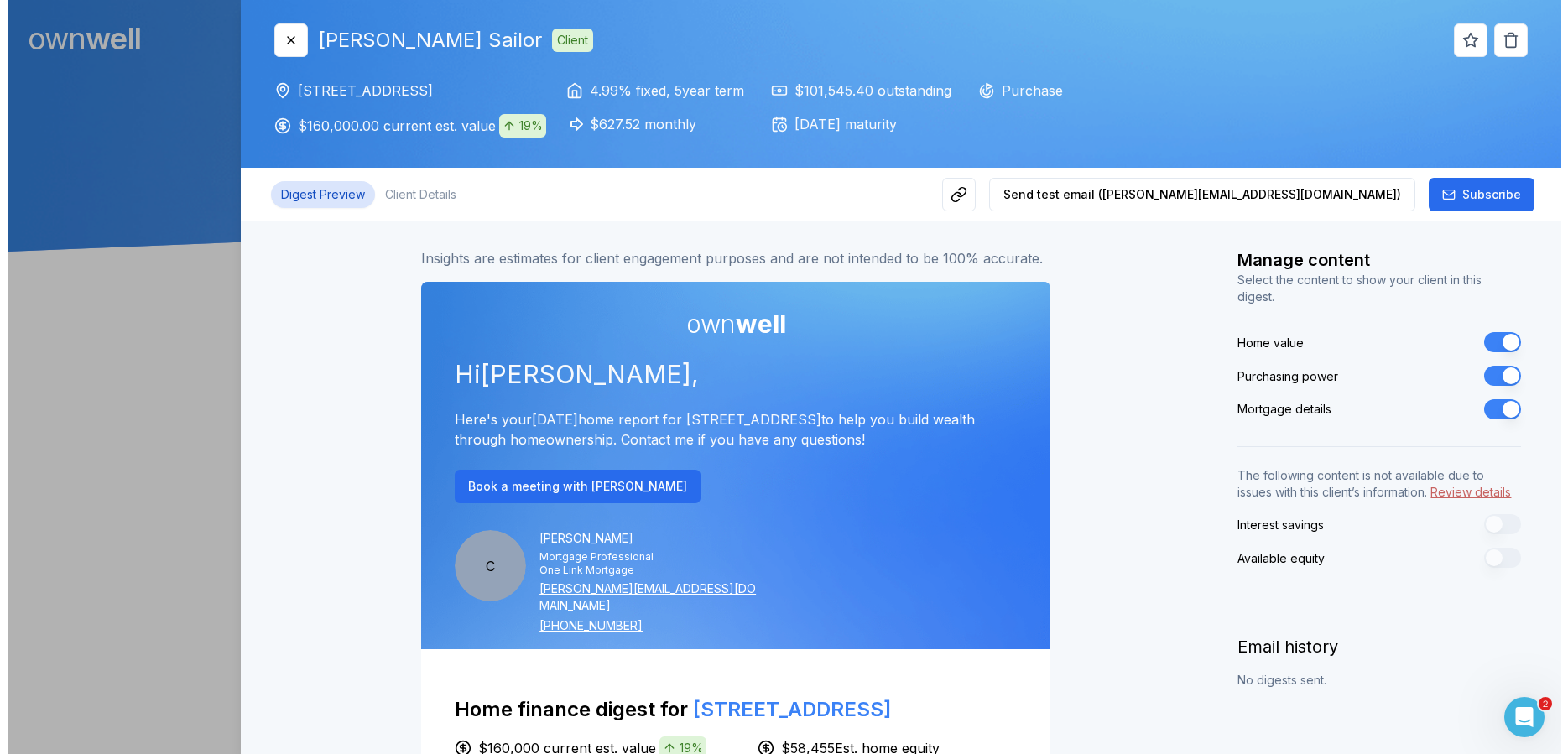 scroll, scrollTop: 0, scrollLeft: 0, axis: both 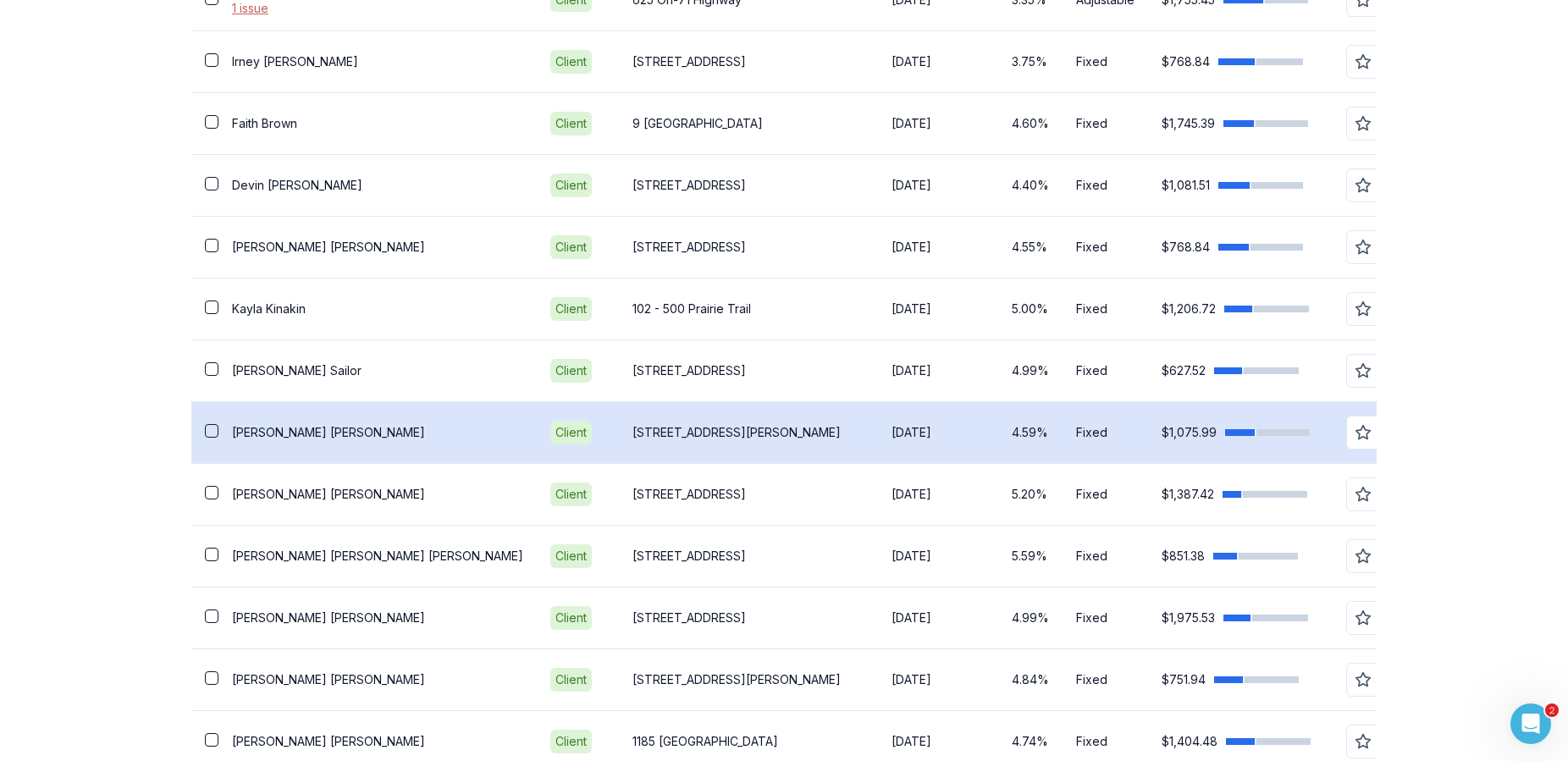 click on "[DATE]" at bounding box center (938, 433) 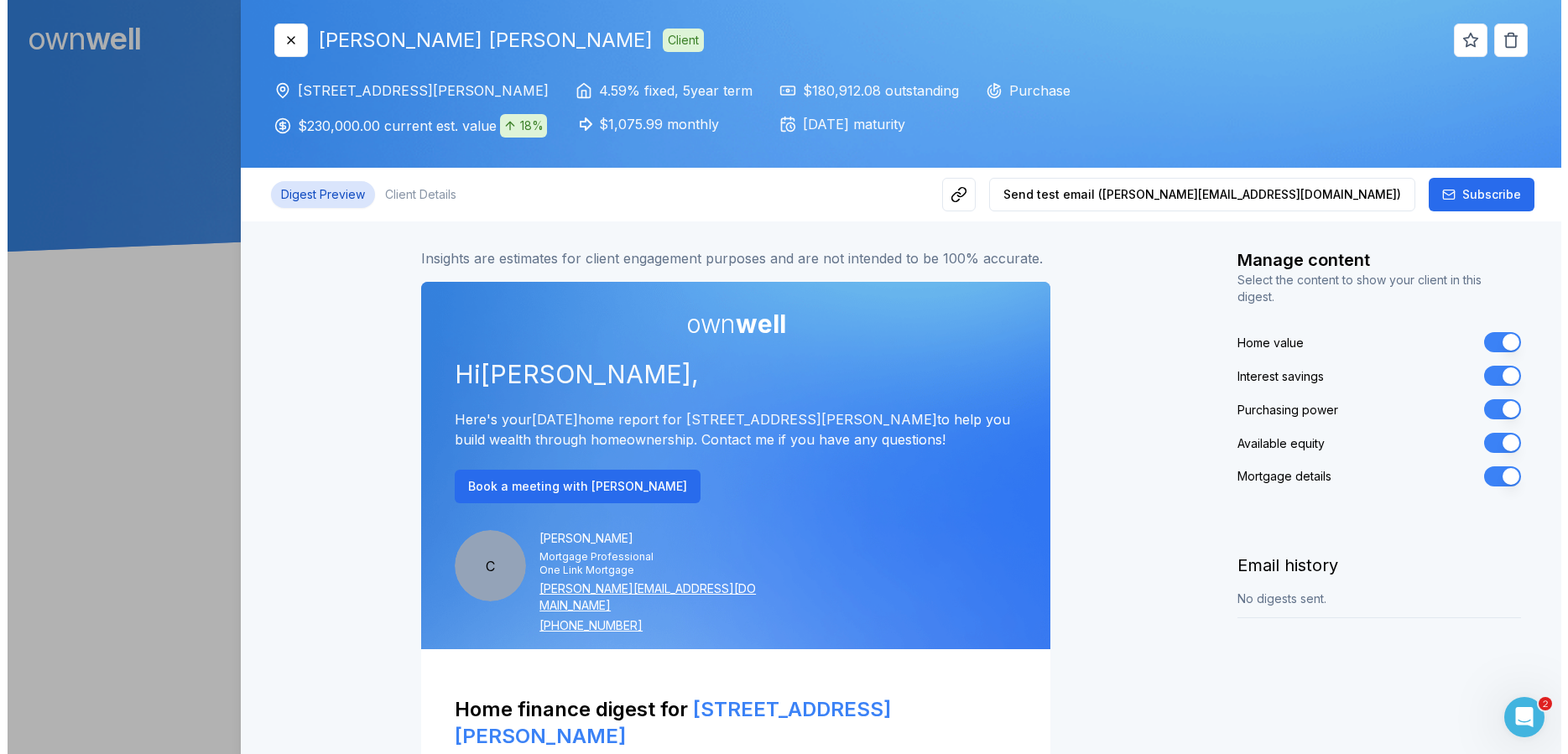 scroll, scrollTop: 0, scrollLeft: 0, axis: both 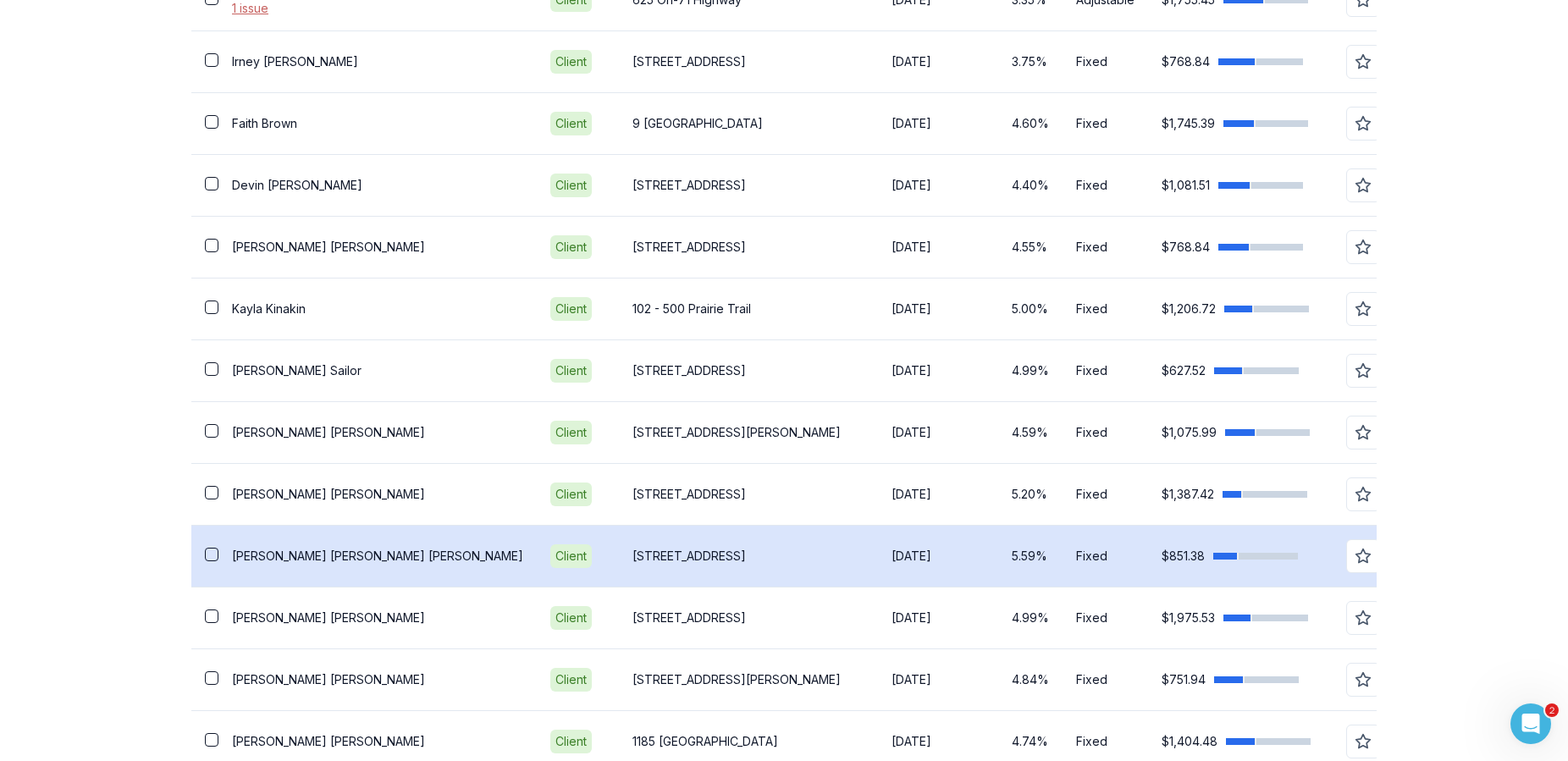 click on "5.59%" at bounding box center (1030, 556) 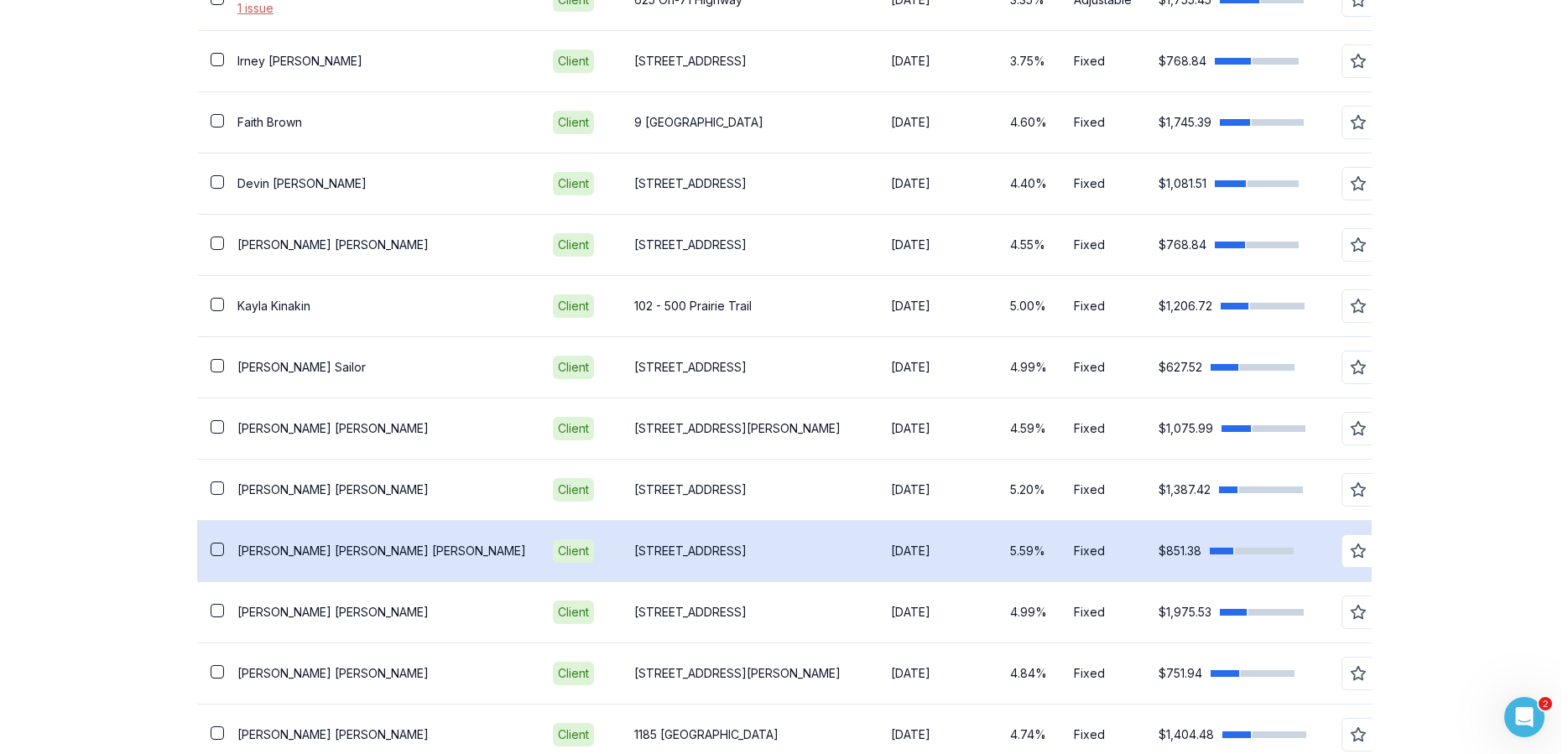 scroll, scrollTop: 0, scrollLeft: 0, axis: both 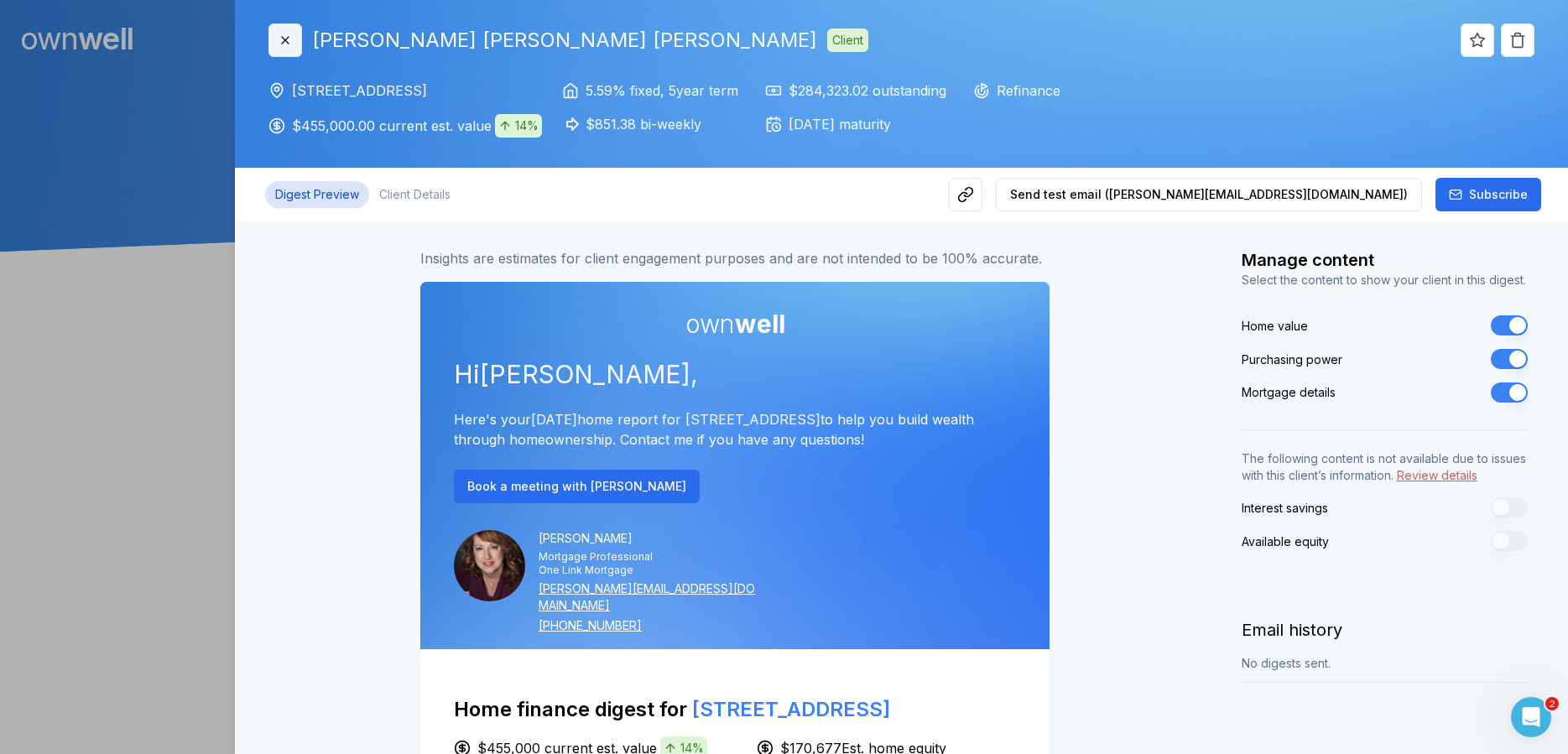 click on "Close" at bounding box center [285, 40] 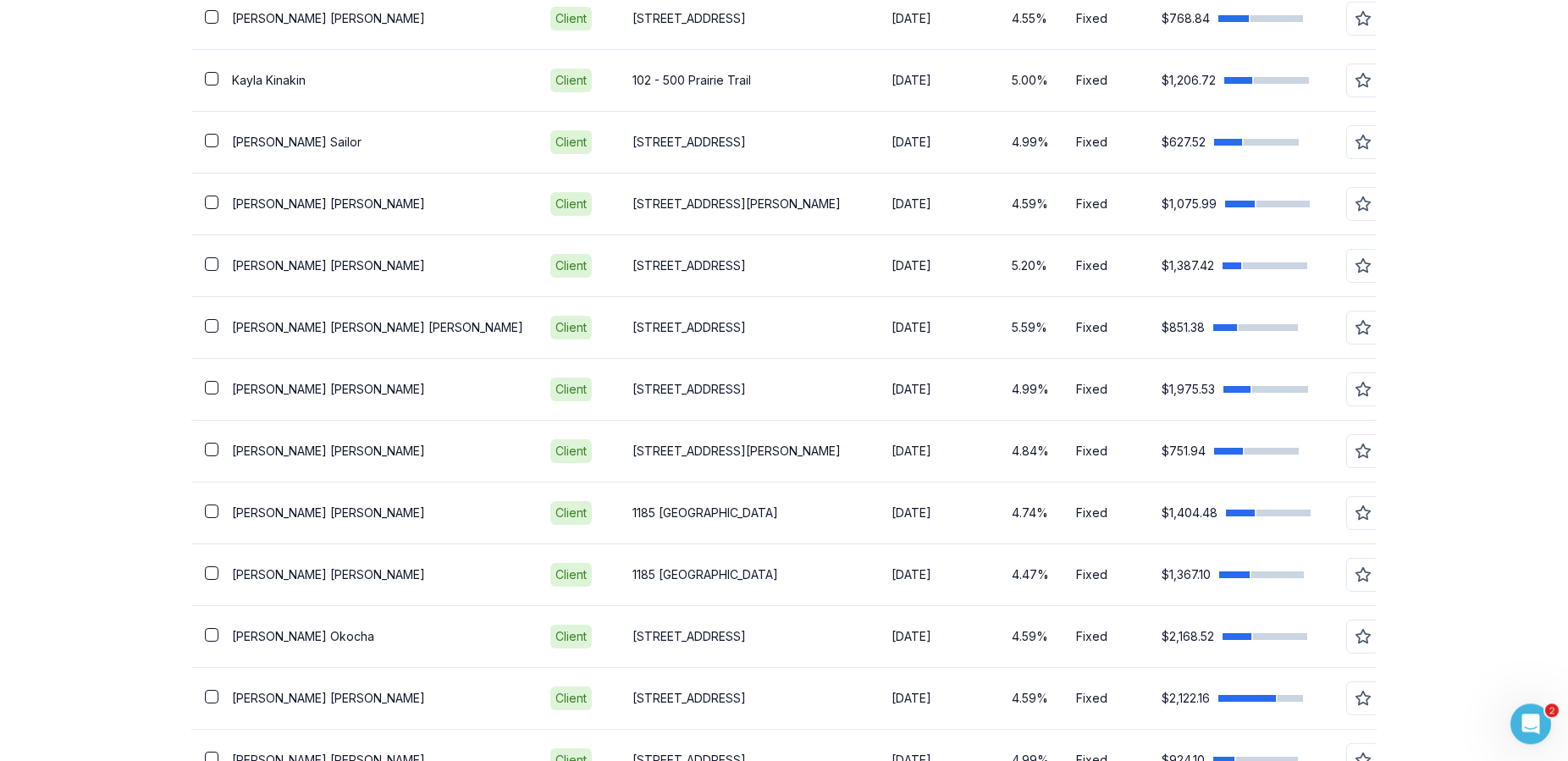 scroll, scrollTop: 1209, scrollLeft: 0, axis: vertical 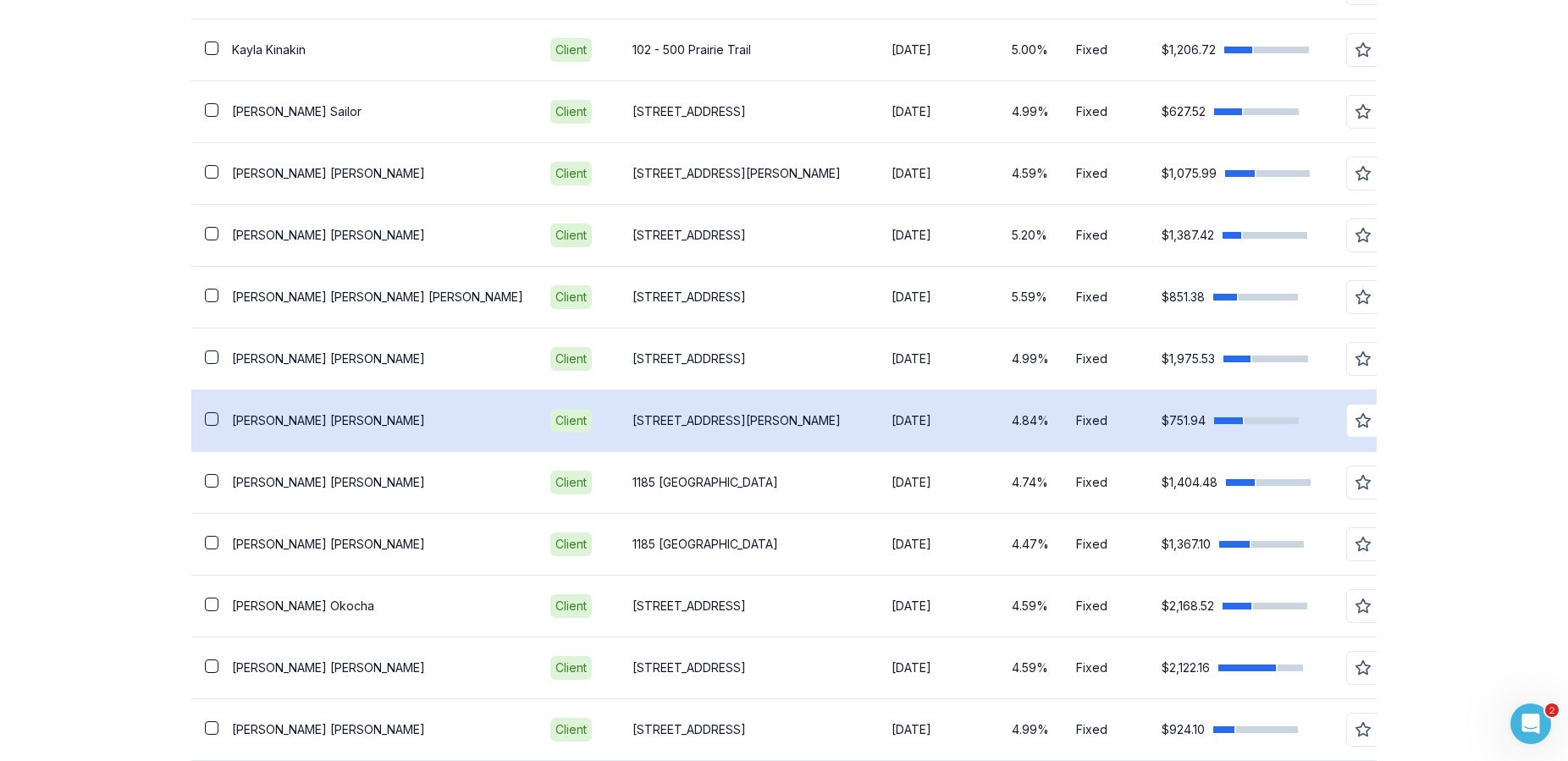 click on "[STREET_ADDRESS][PERSON_NAME]" at bounding box center [748, 421] 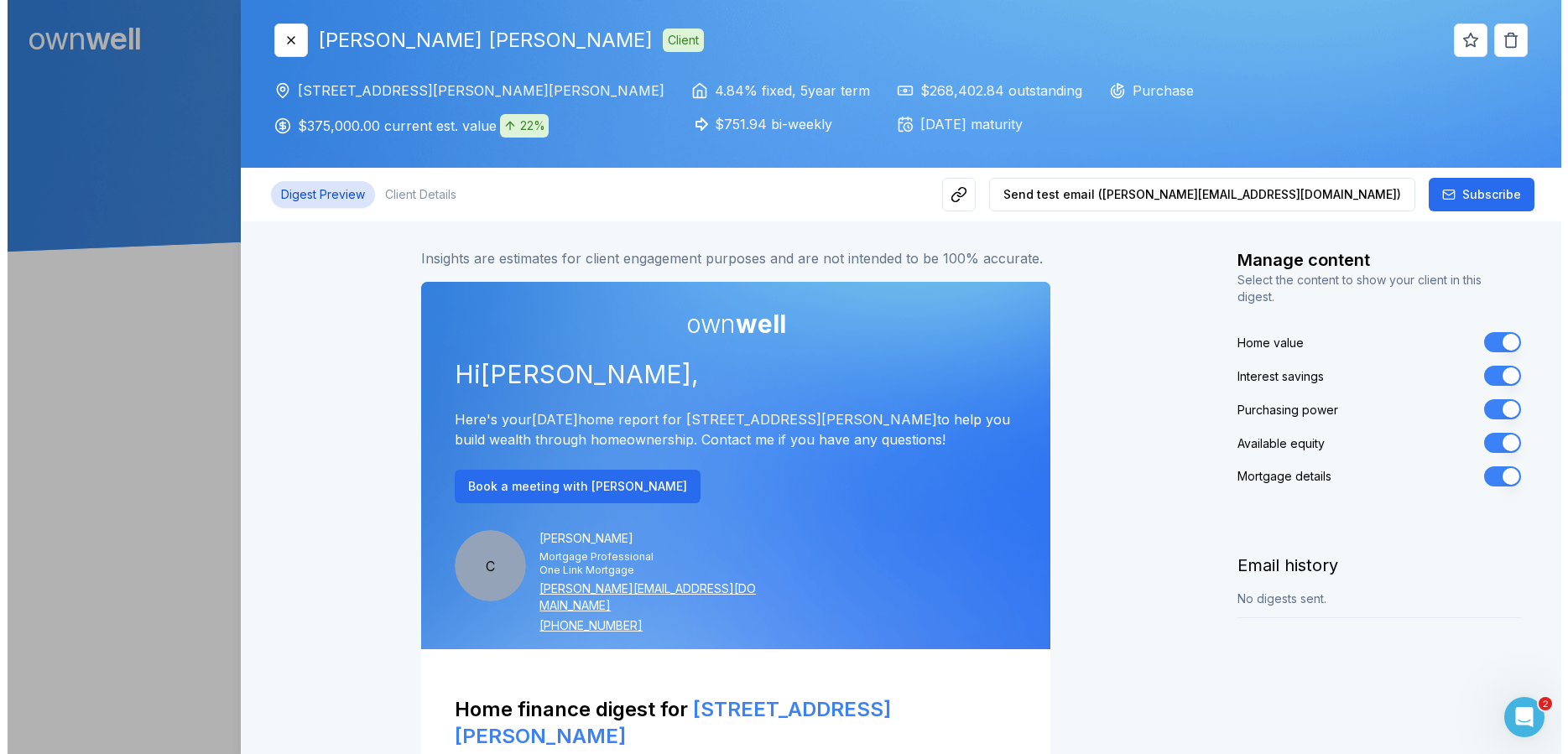 scroll, scrollTop: 0, scrollLeft: 0, axis: both 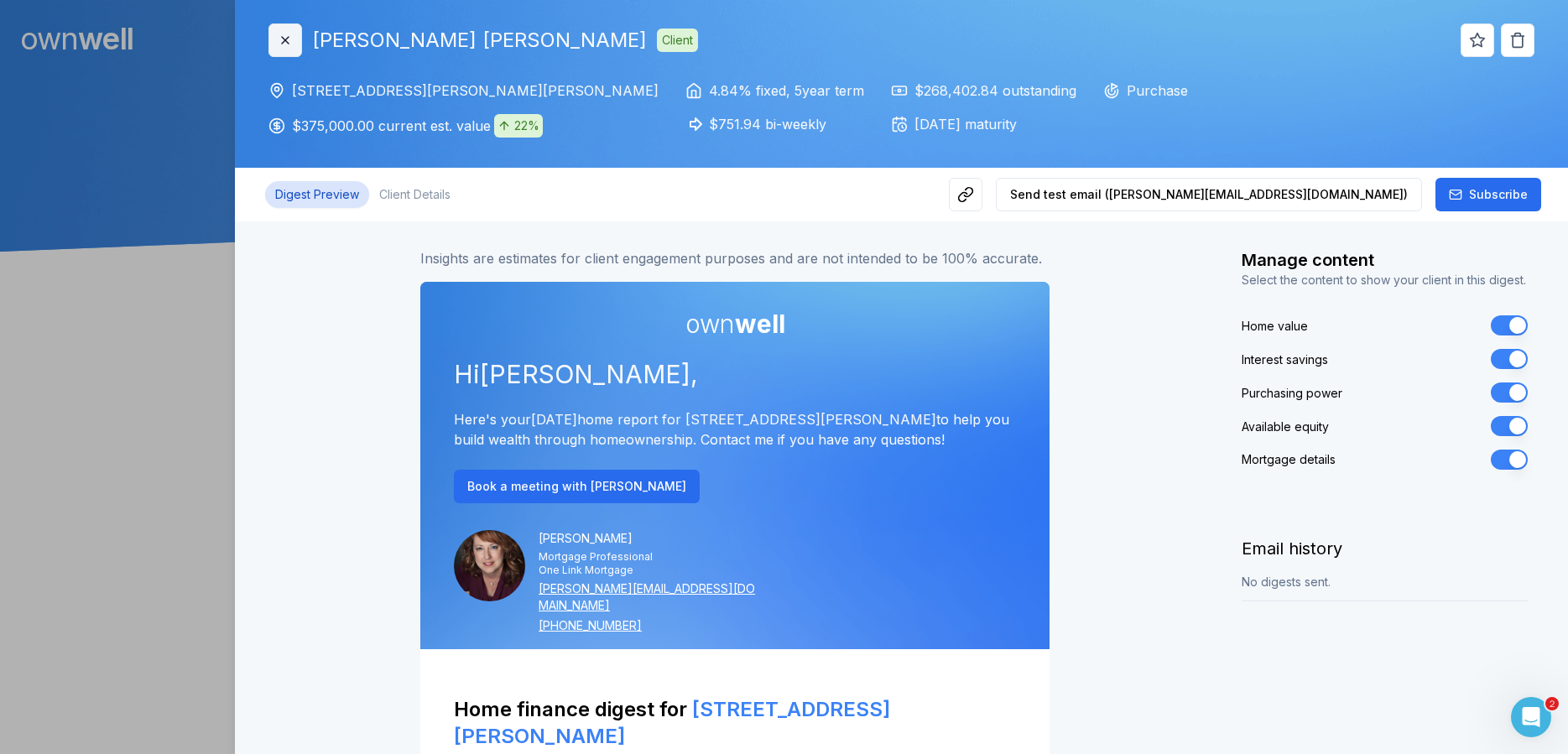 click on "Close" at bounding box center (285, 40) 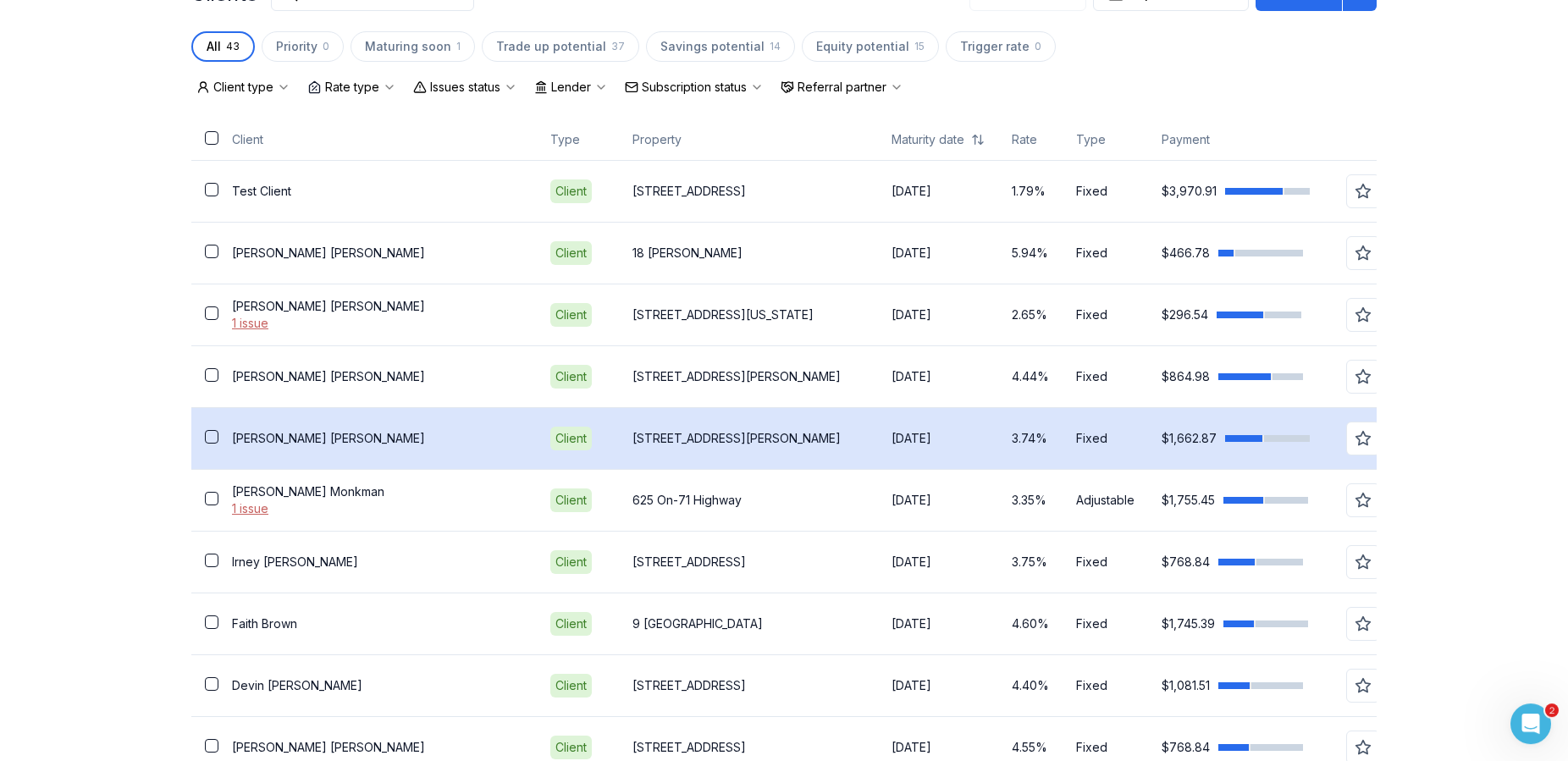 scroll, scrollTop: 345, scrollLeft: 0, axis: vertical 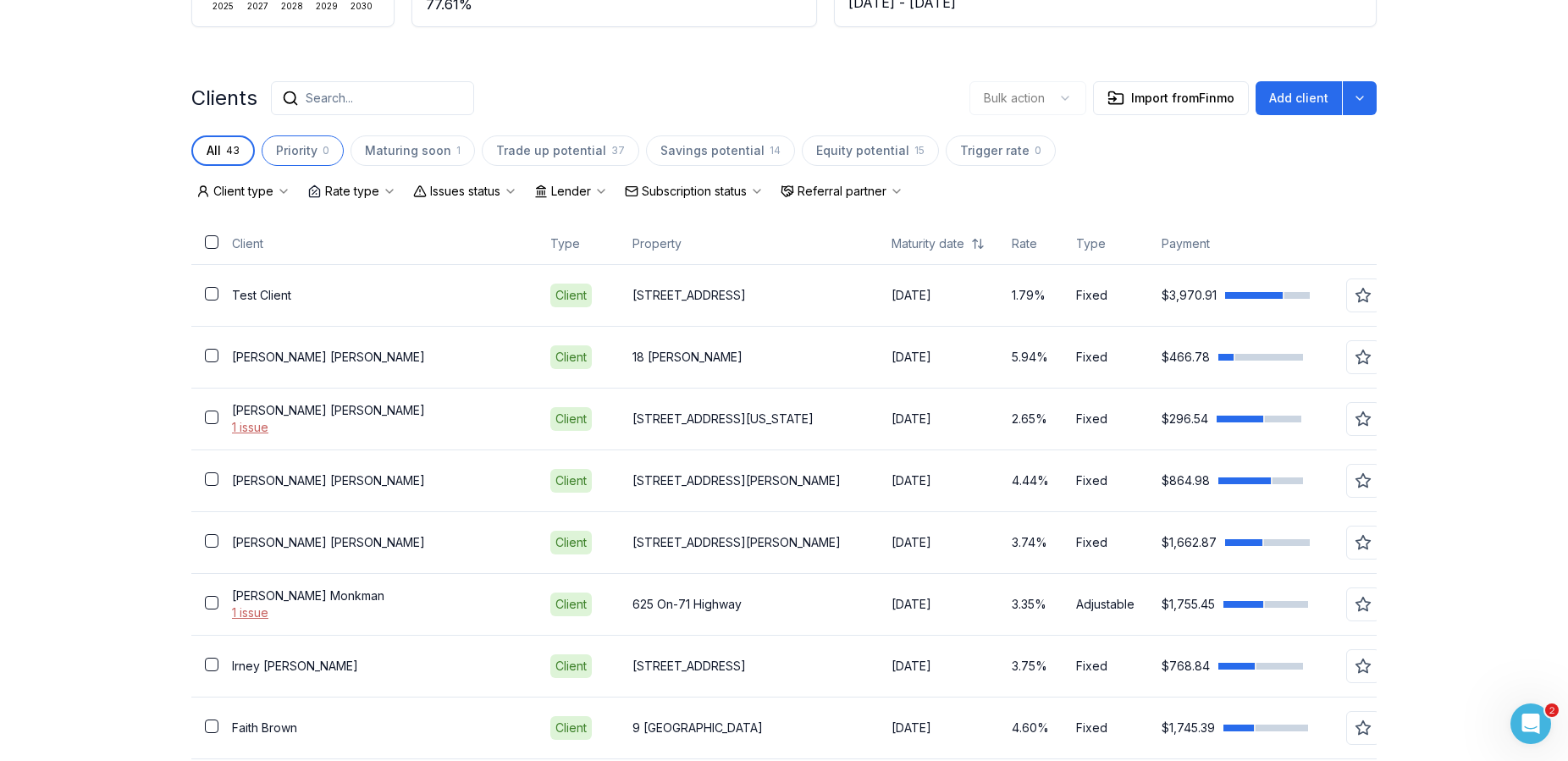 click on "Priority" at bounding box center (296, 151) 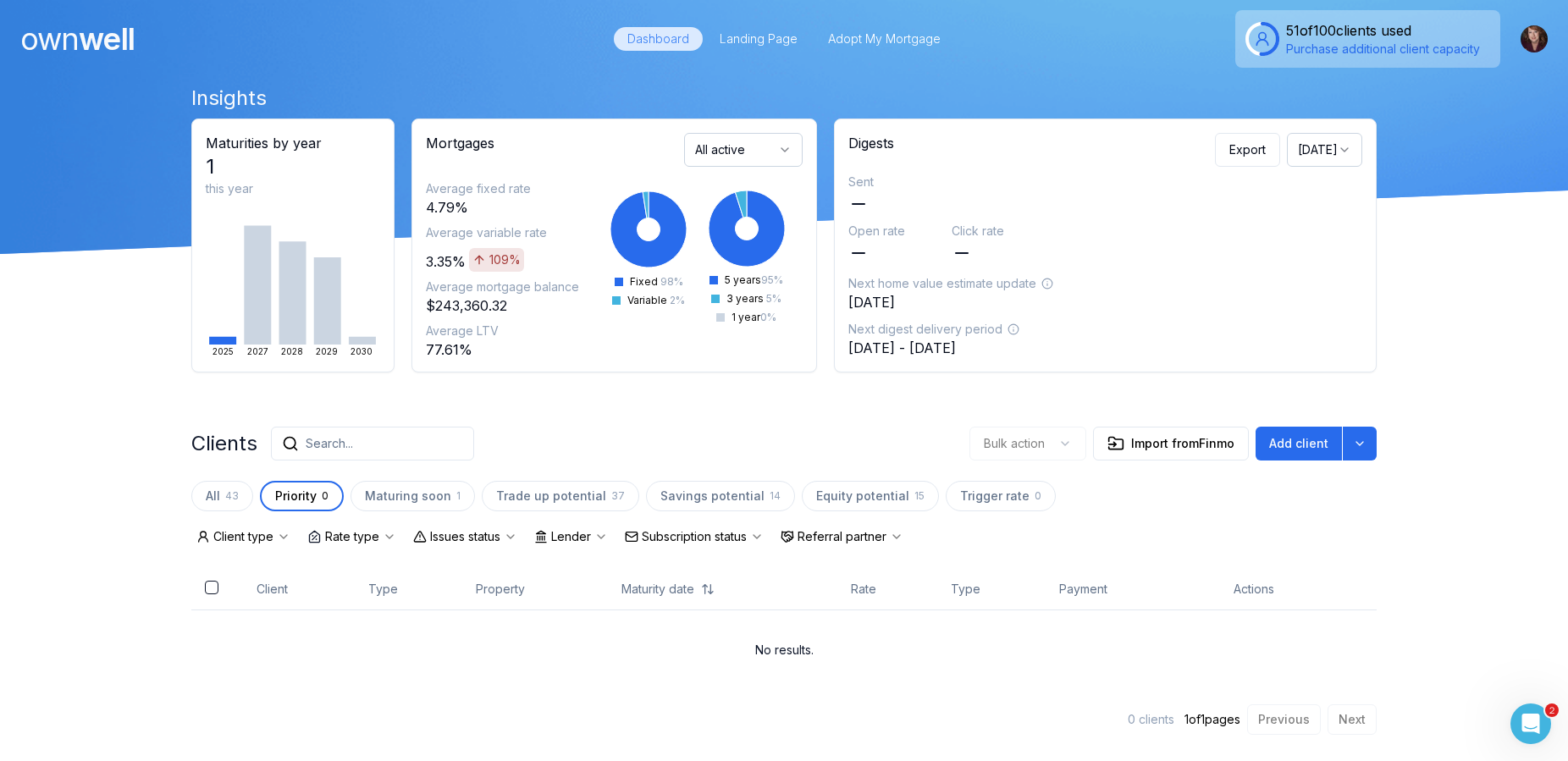 scroll, scrollTop: 0, scrollLeft: 0, axis: both 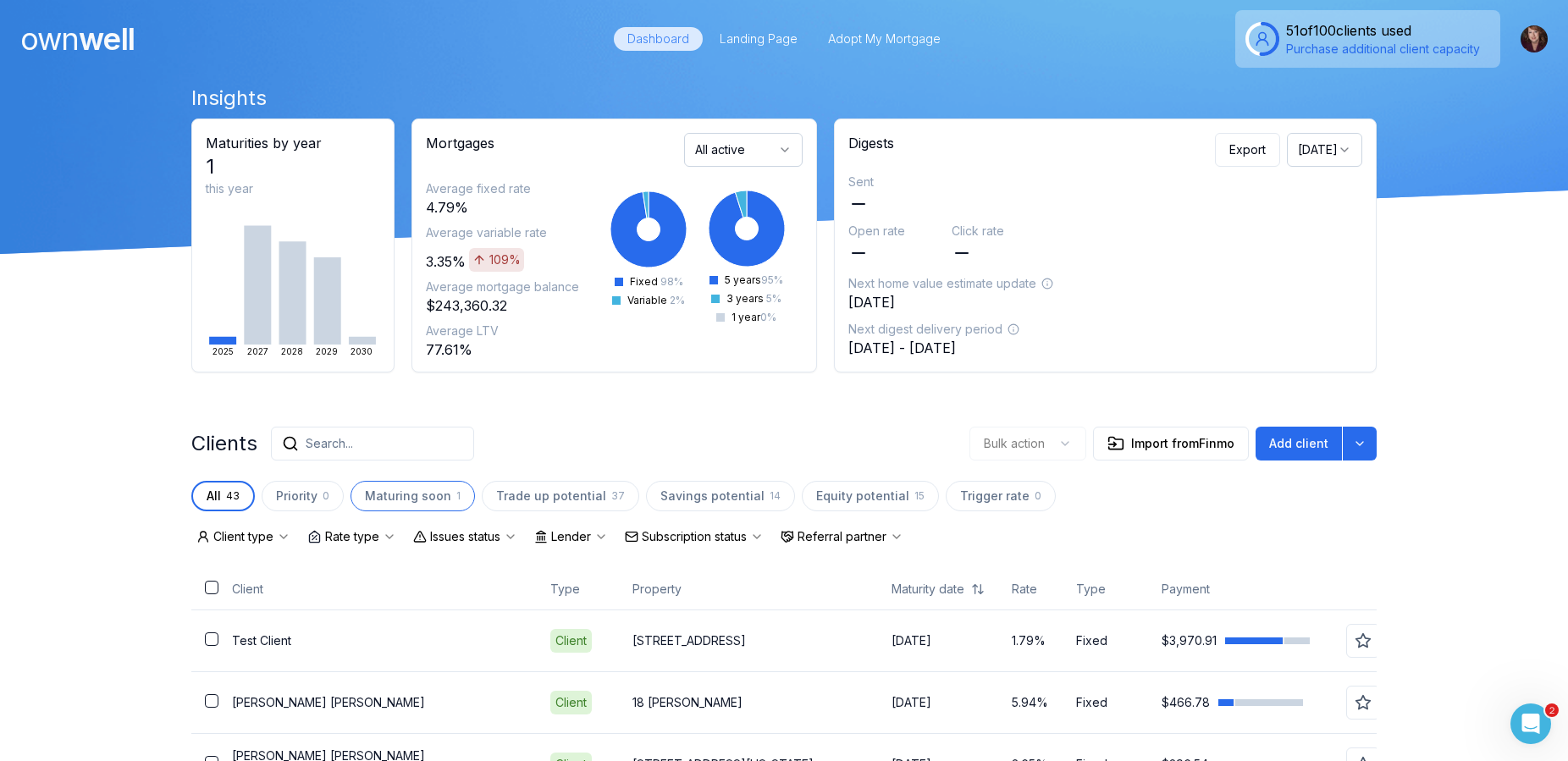 click on "Maturing soon" at bounding box center (408, 496) 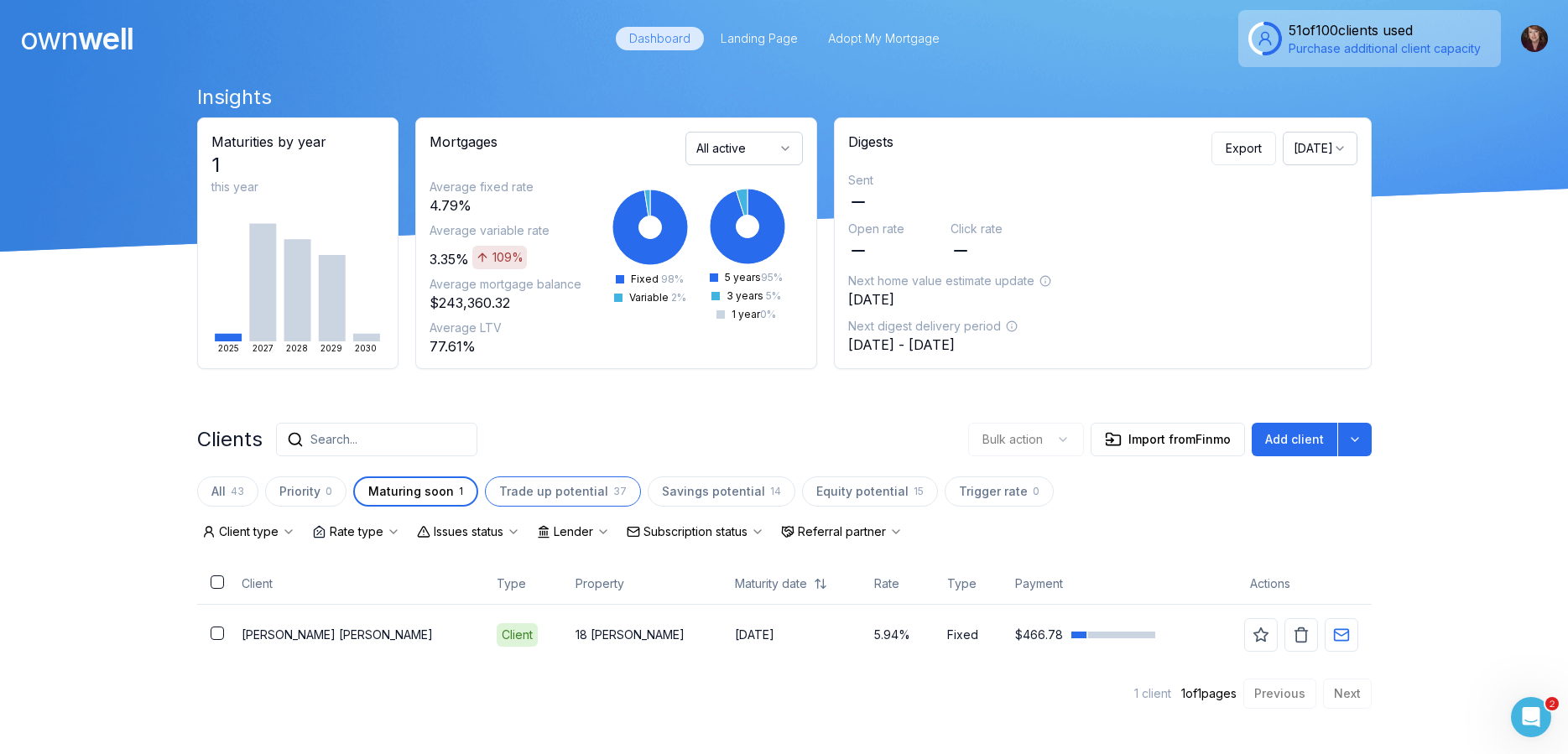 click on "Trade up potential" at bounding box center [554, 491] 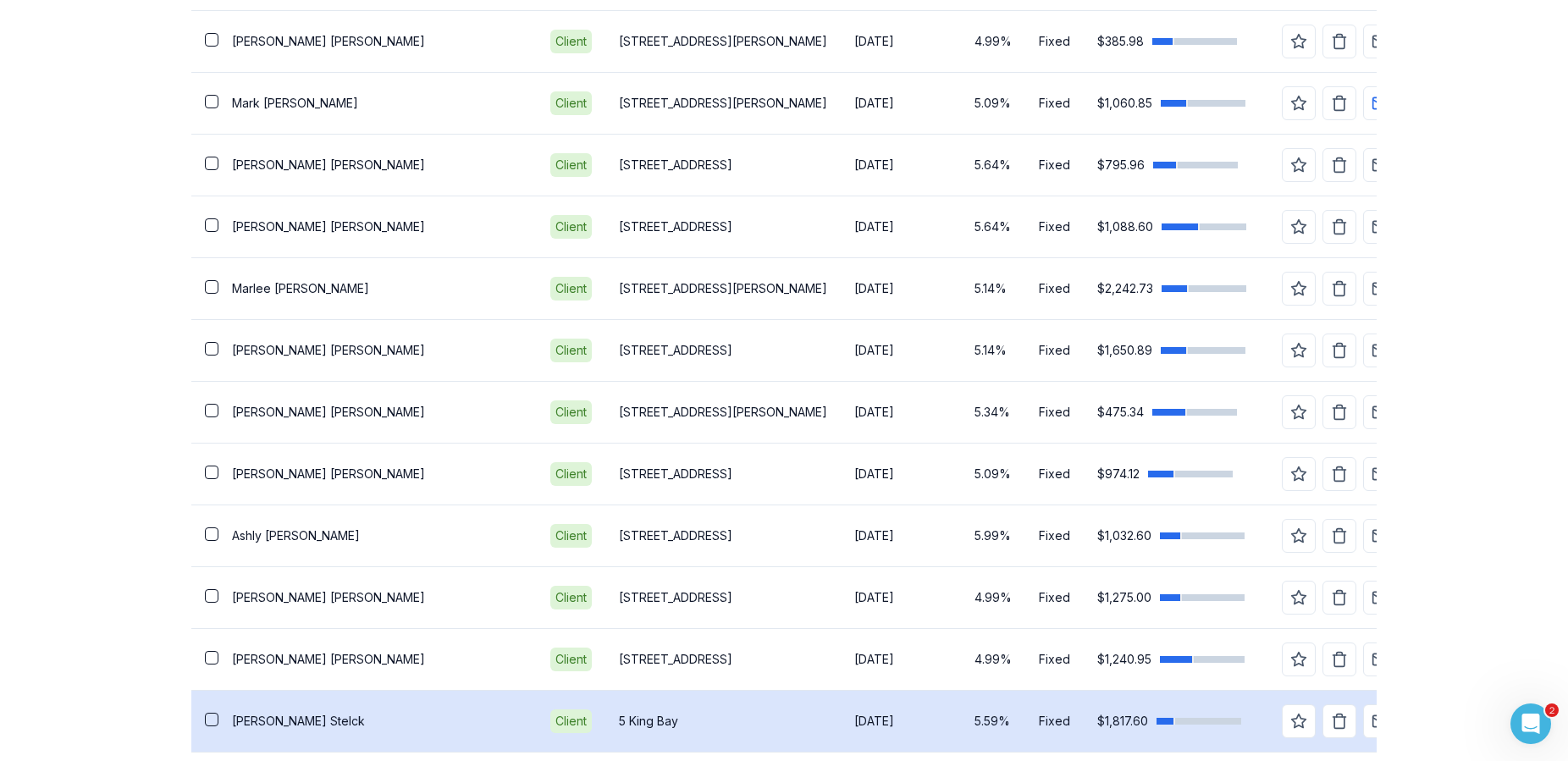 scroll, scrollTop: 1767, scrollLeft: 0, axis: vertical 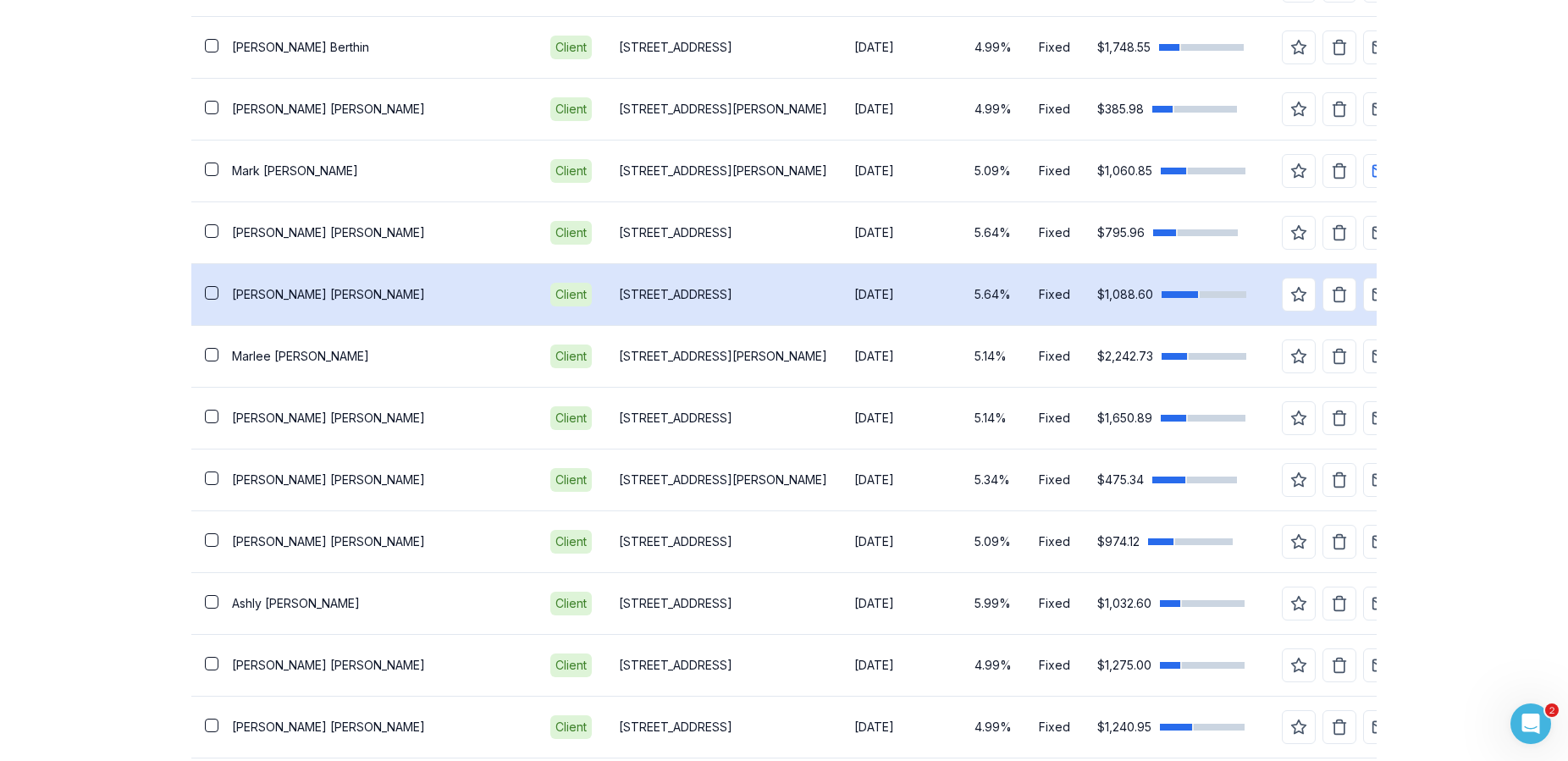 click on "[DATE]" at bounding box center [901, 295] 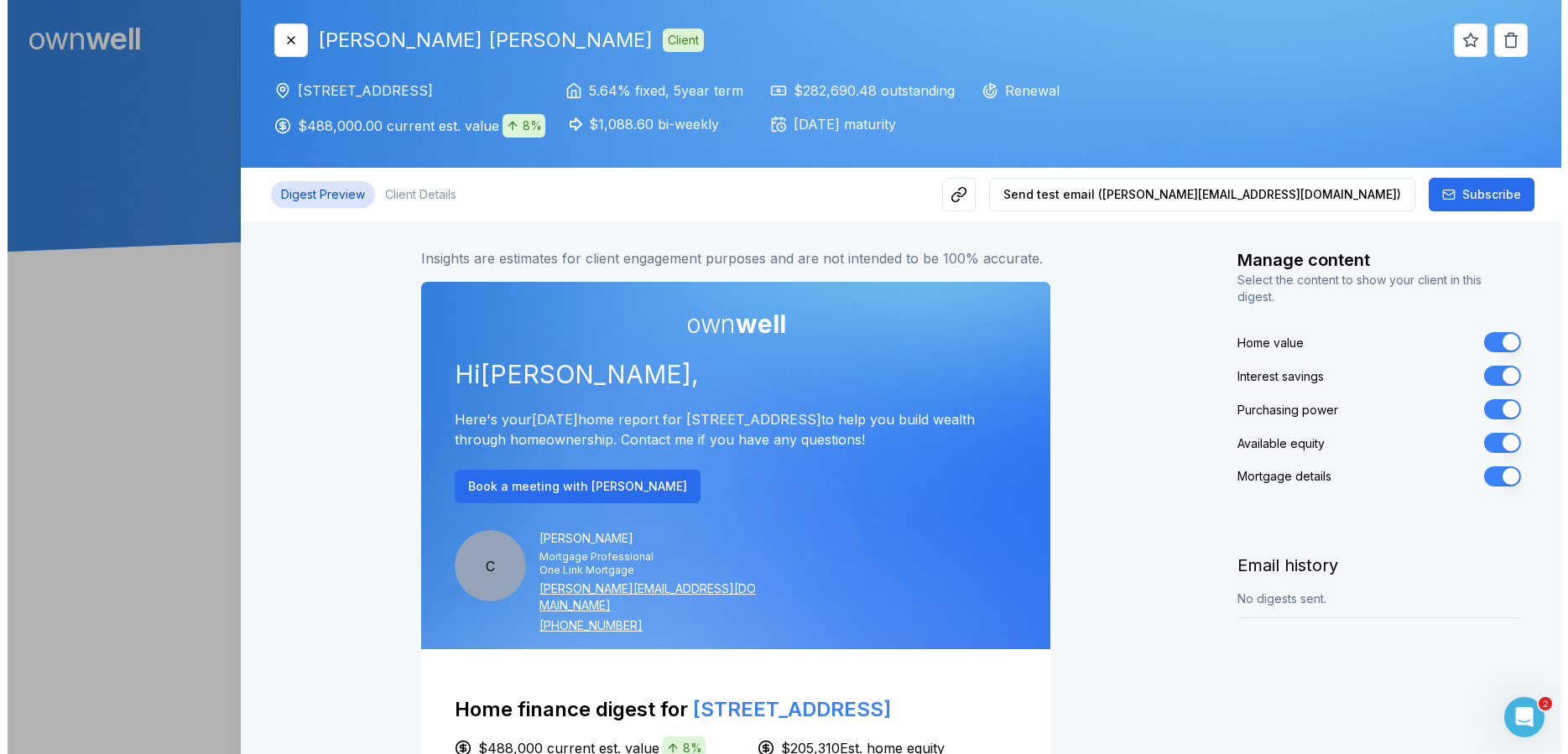 scroll, scrollTop: 0, scrollLeft: 0, axis: both 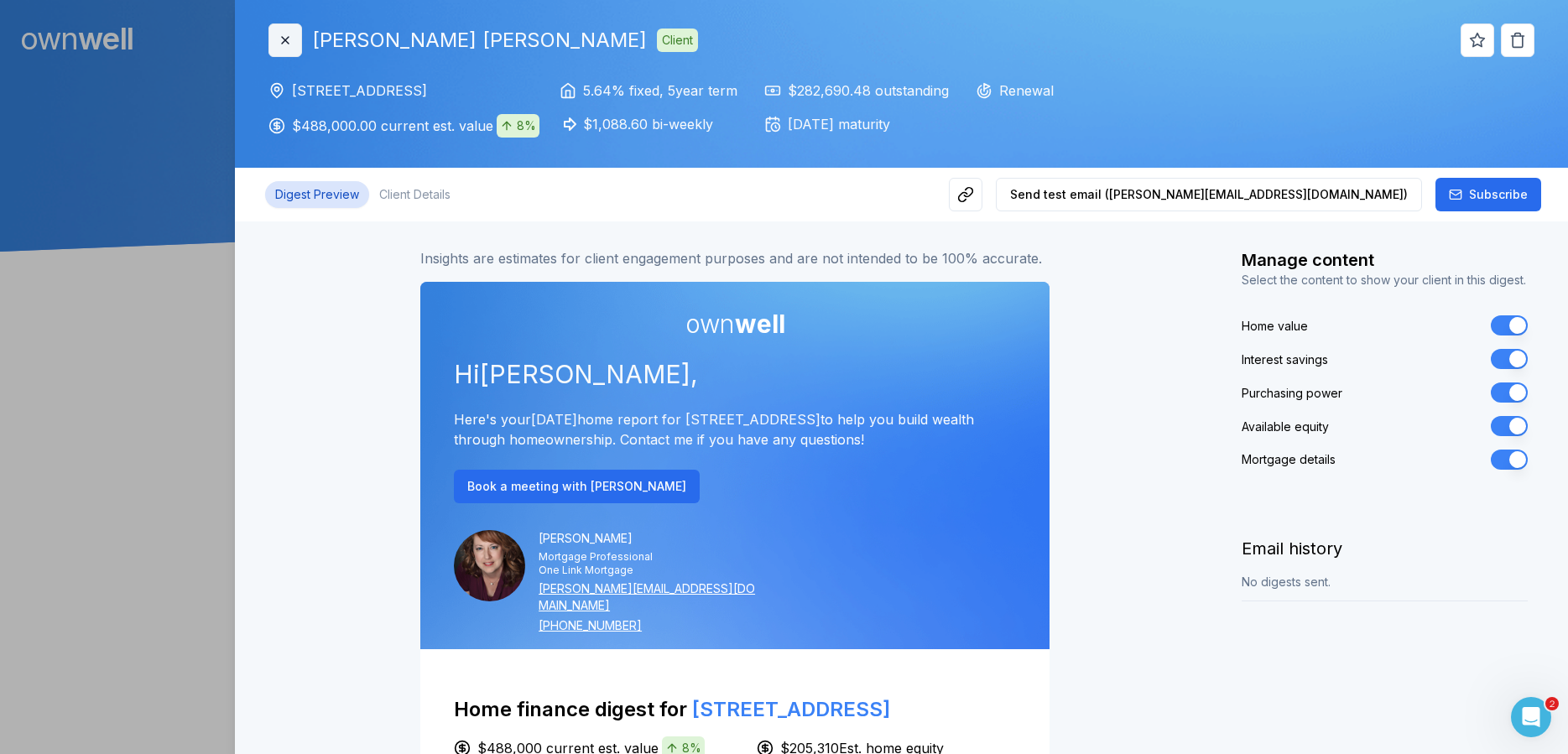 click 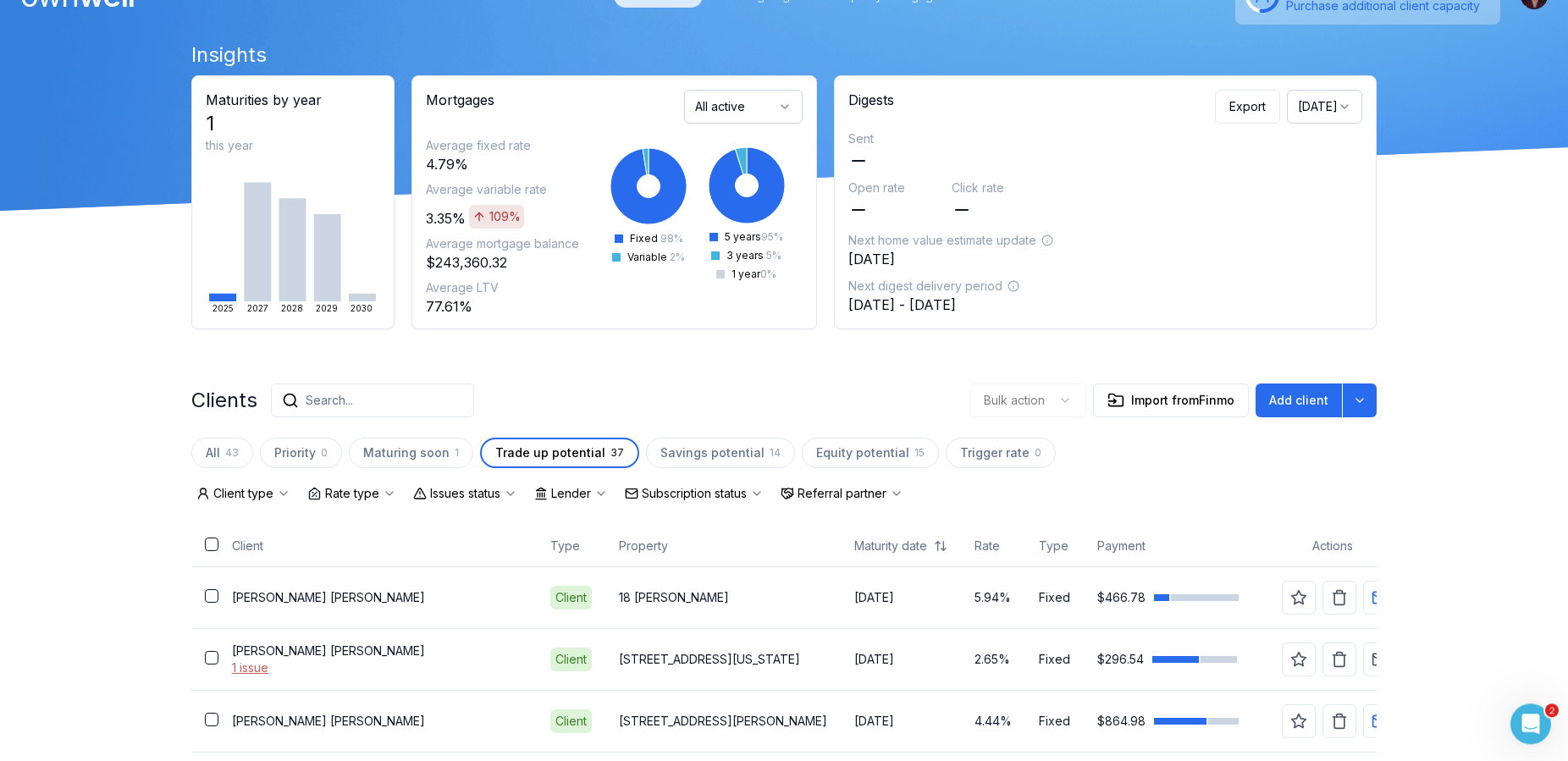 scroll, scrollTop: 86, scrollLeft: 0, axis: vertical 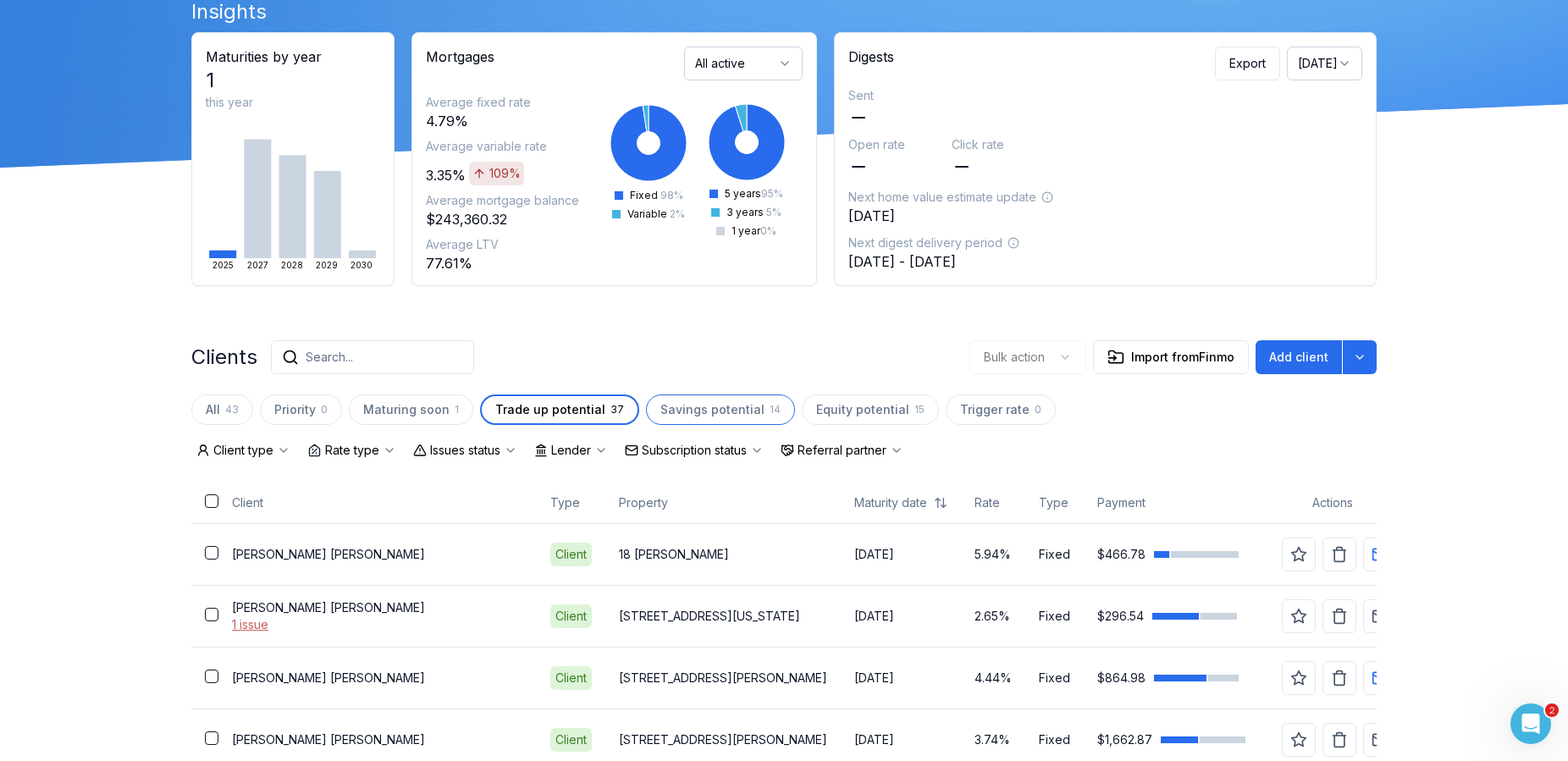 click on "Savings potential" at bounding box center [712, 410] 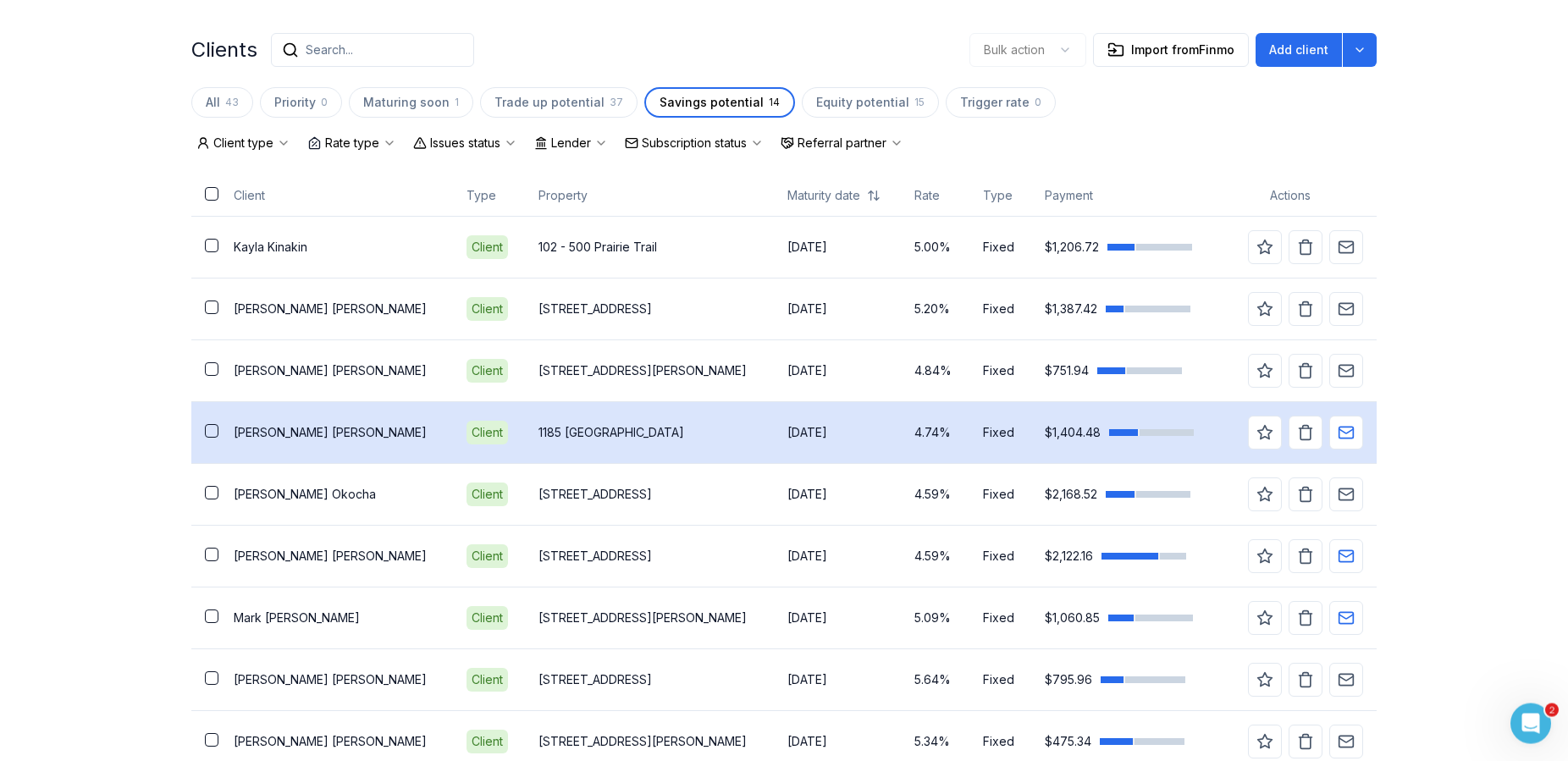 scroll, scrollTop: 432, scrollLeft: 0, axis: vertical 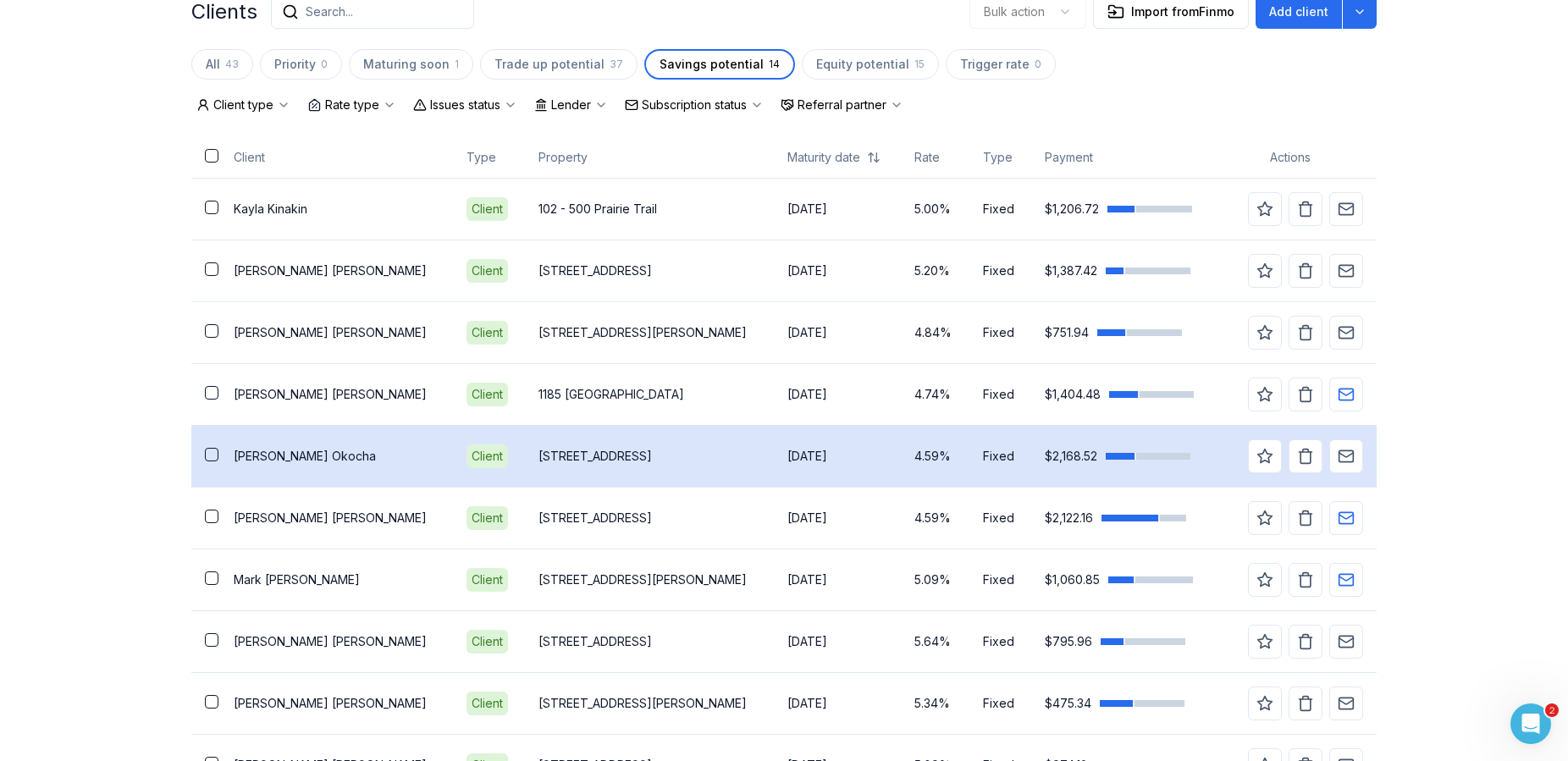 click on "[STREET_ADDRESS]" at bounding box center [649, 456] 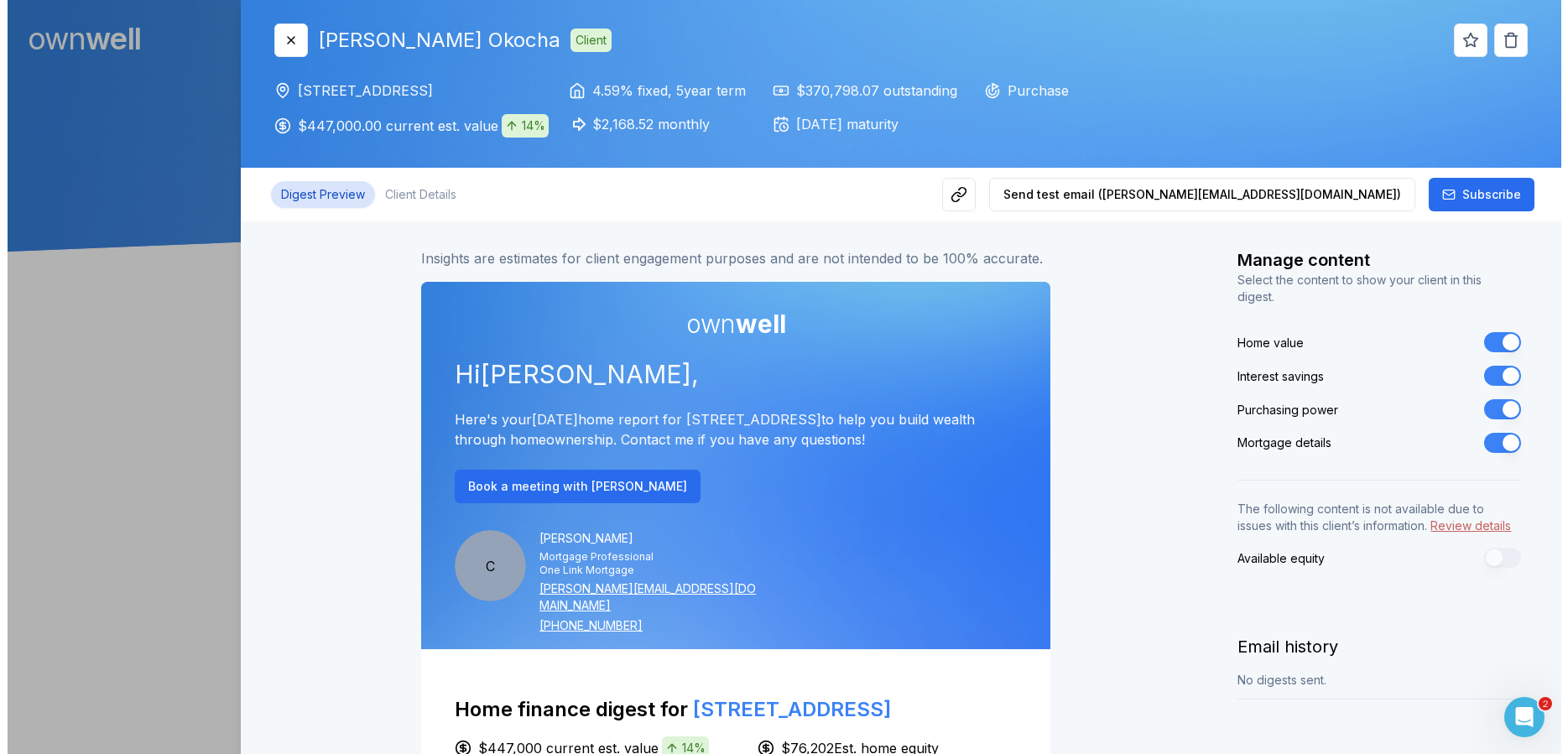 scroll, scrollTop: 0, scrollLeft: 0, axis: both 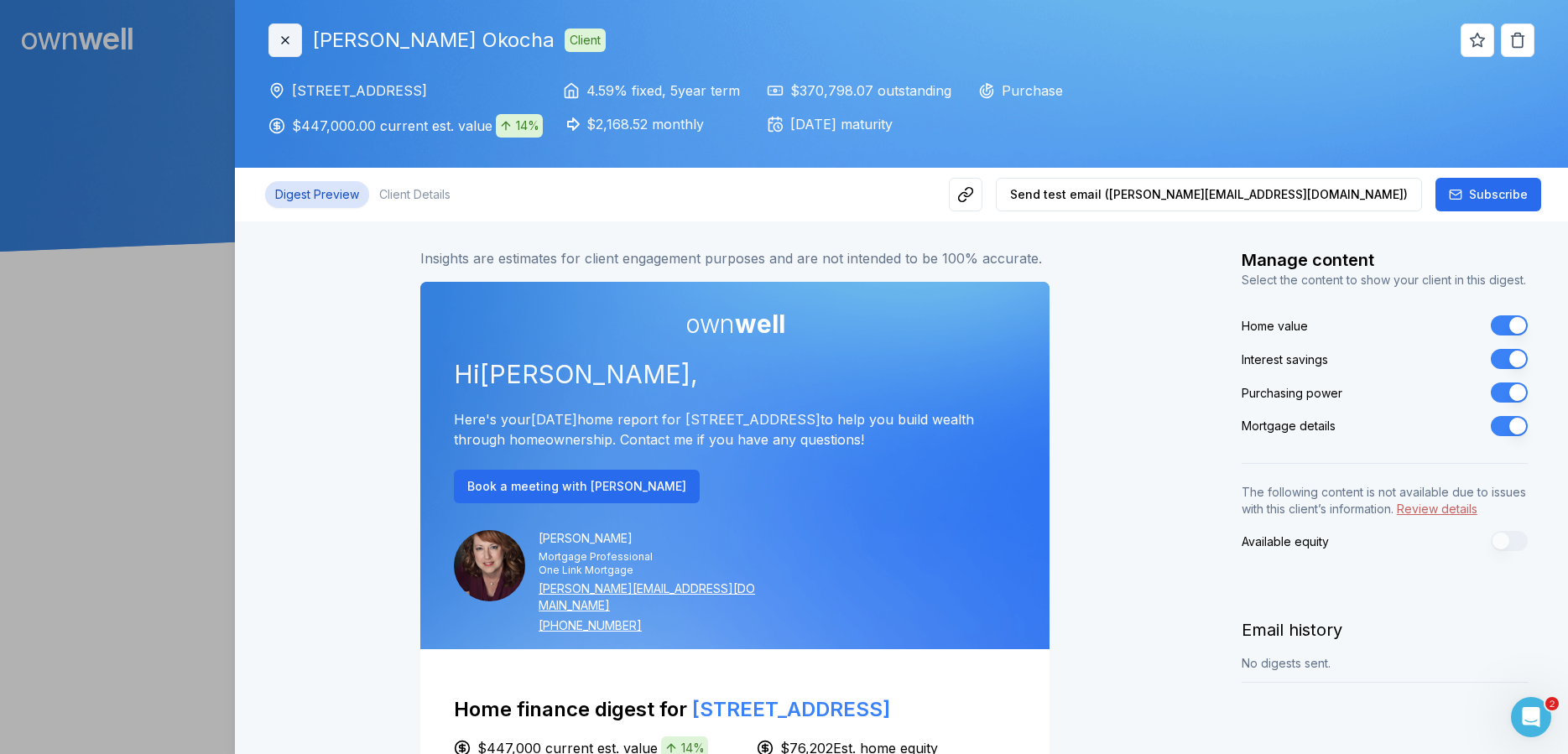 click 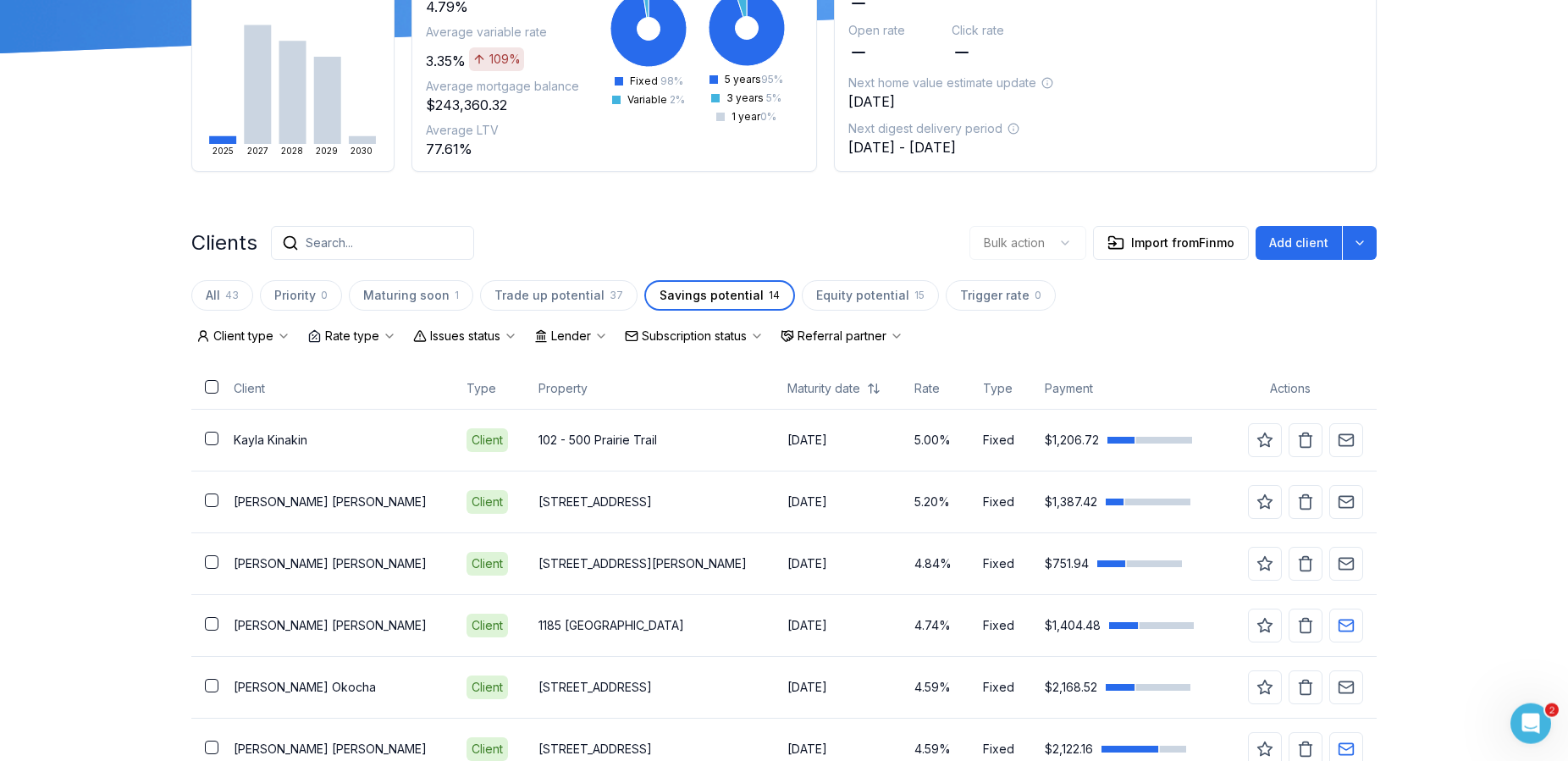 scroll, scrollTop: 432, scrollLeft: 0, axis: vertical 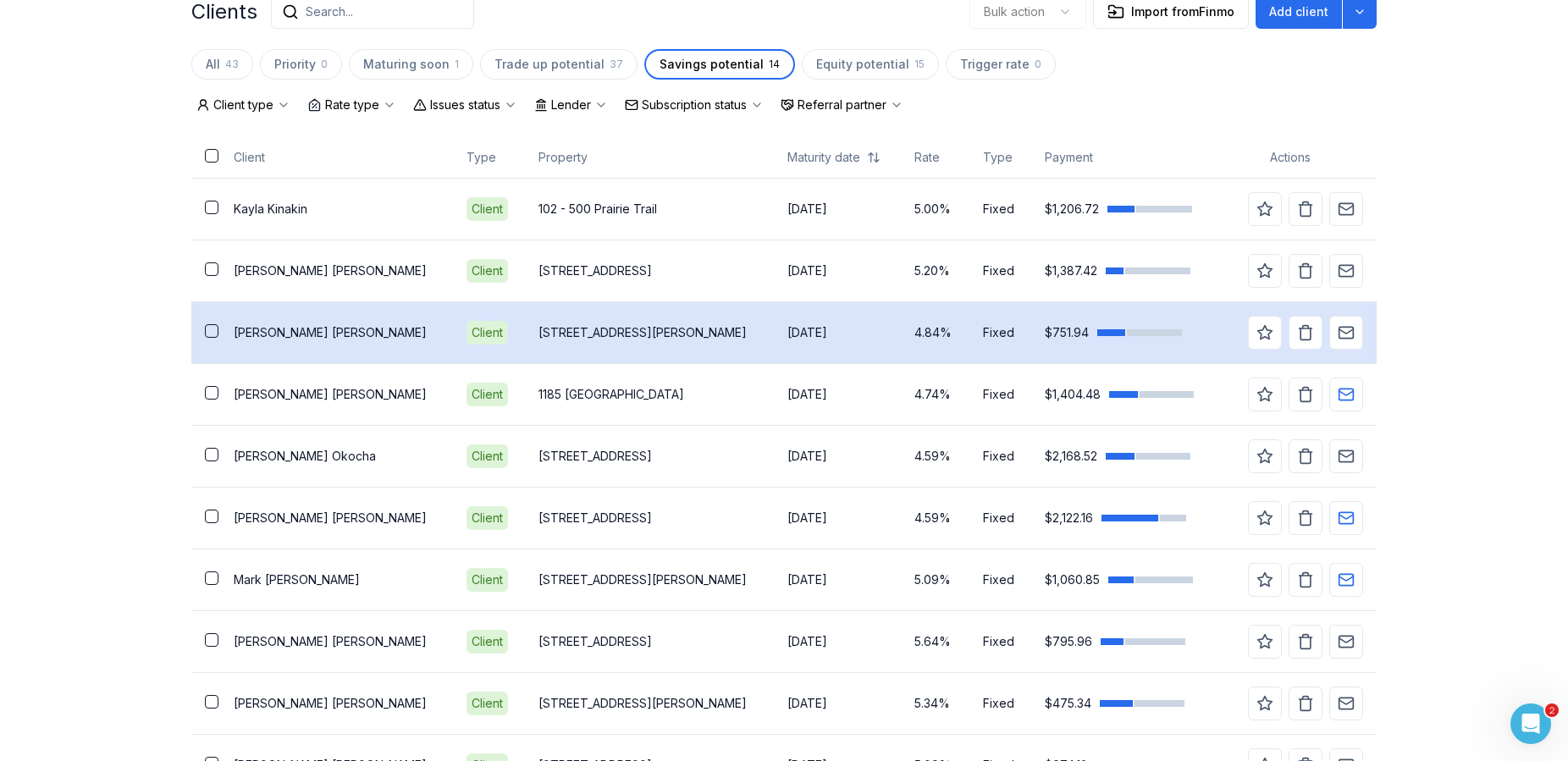 click on "[DATE]" at bounding box center [837, 333] 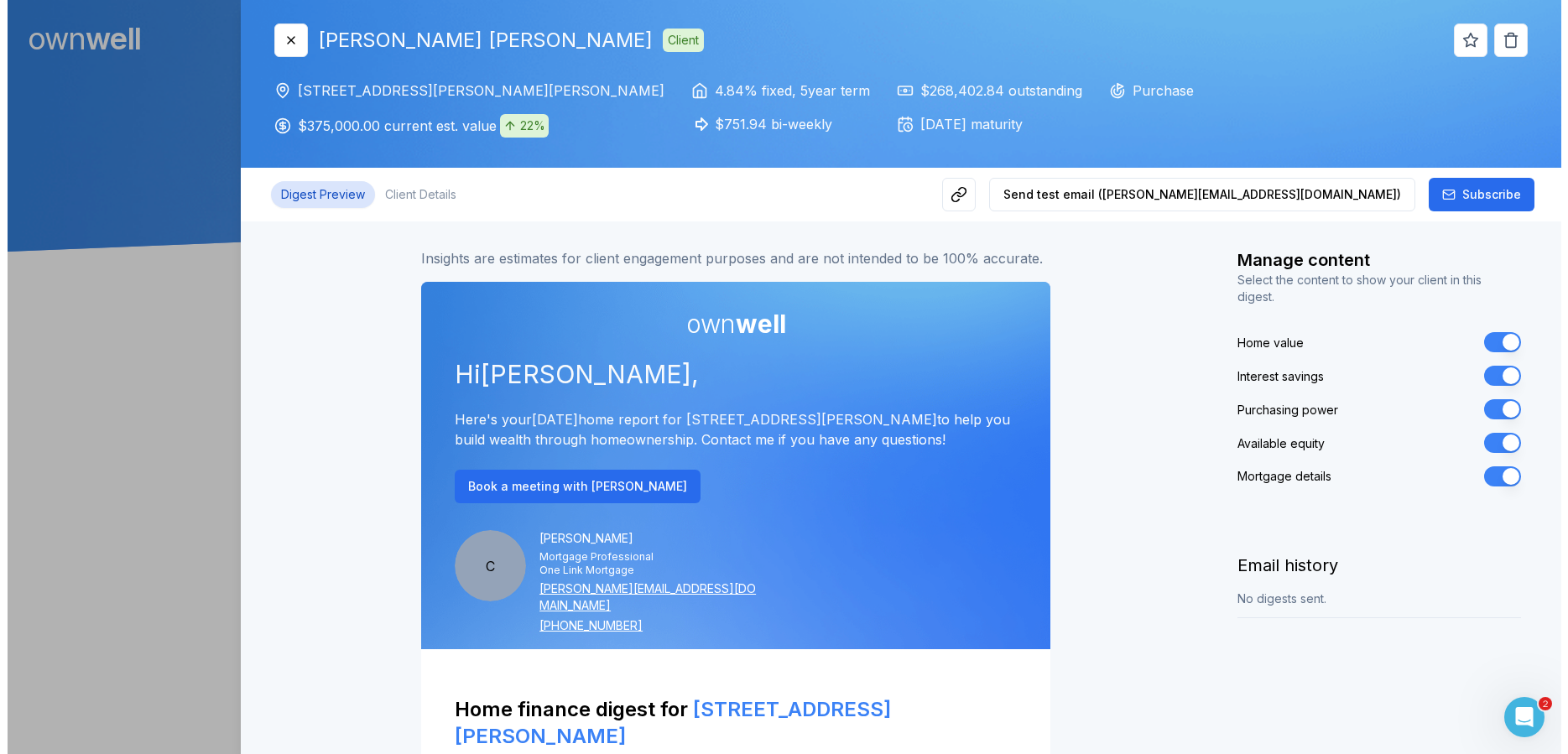 scroll, scrollTop: 0, scrollLeft: 0, axis: both 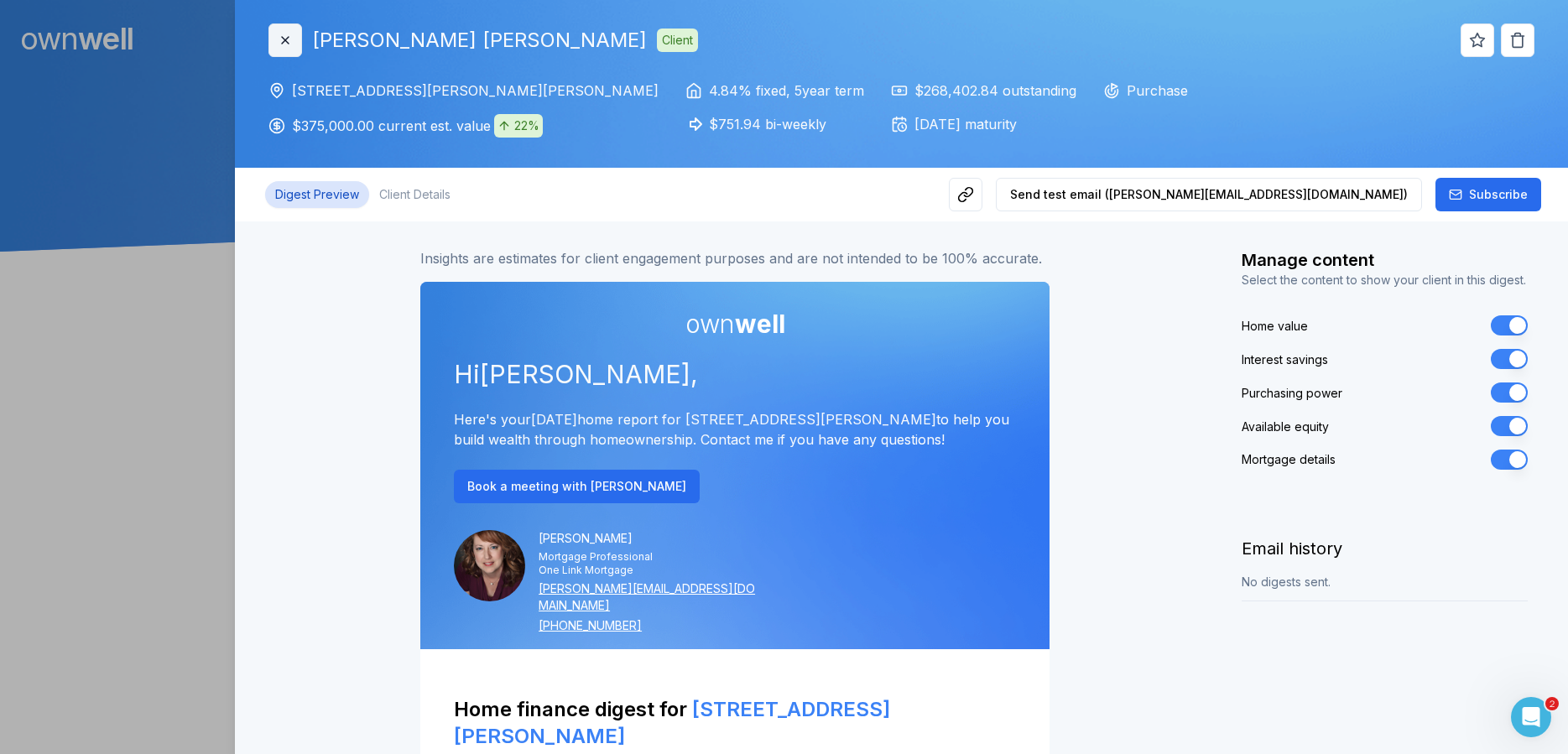 click 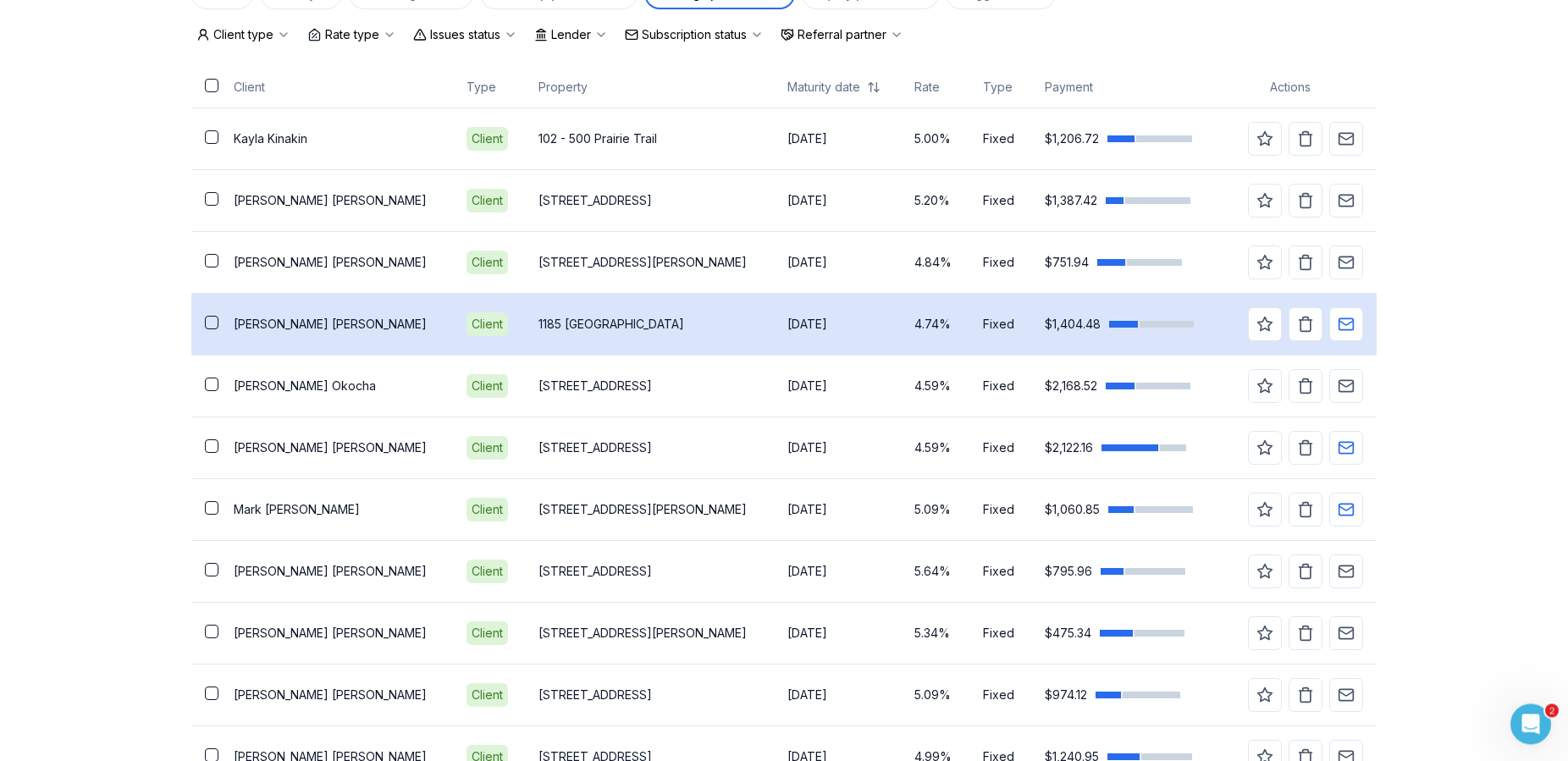 scroll, scrollTop: 518, scrollLeft: 0, axis: vertical 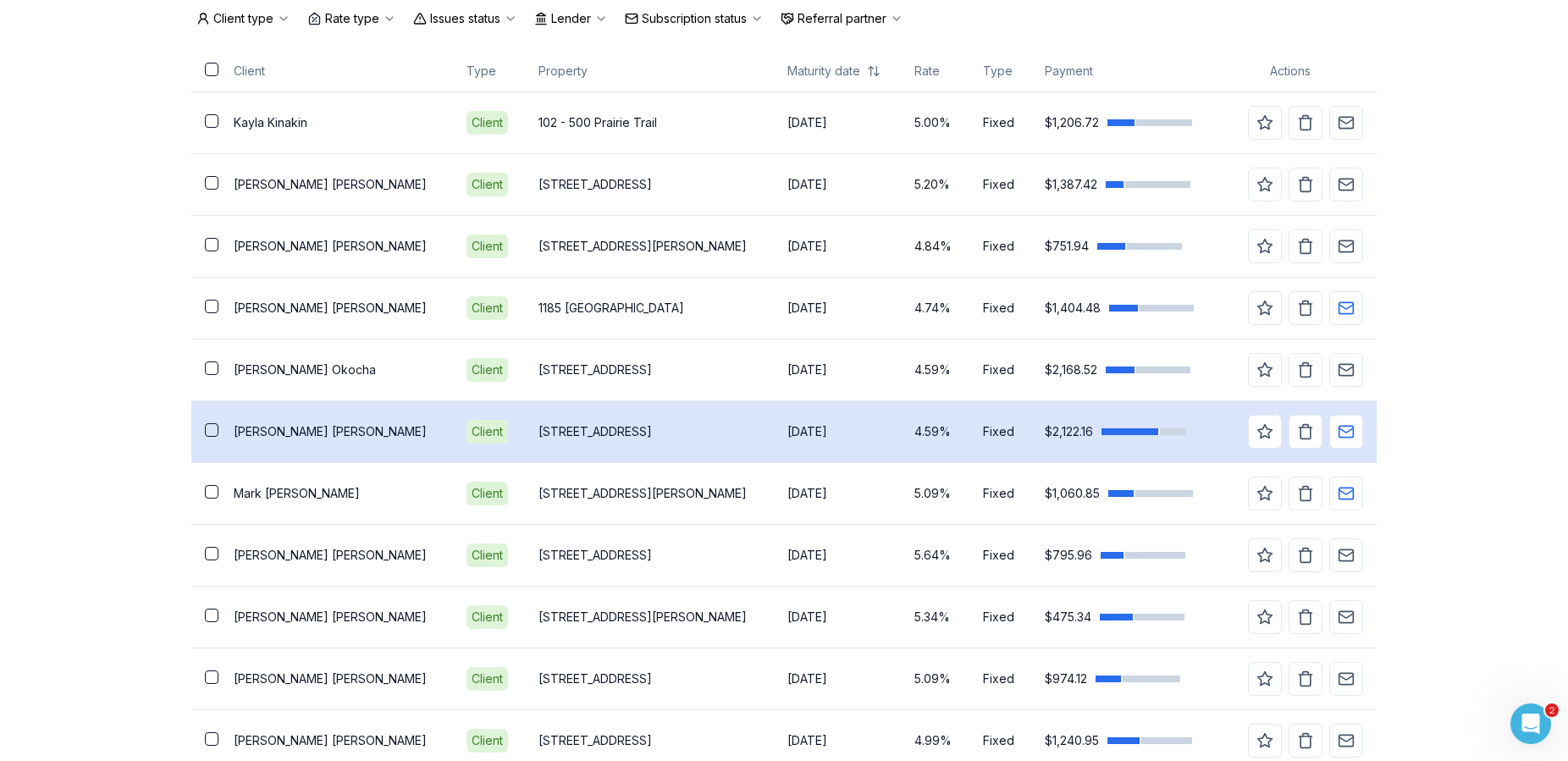 click on "4.59%" at bounding box center (935, 432) 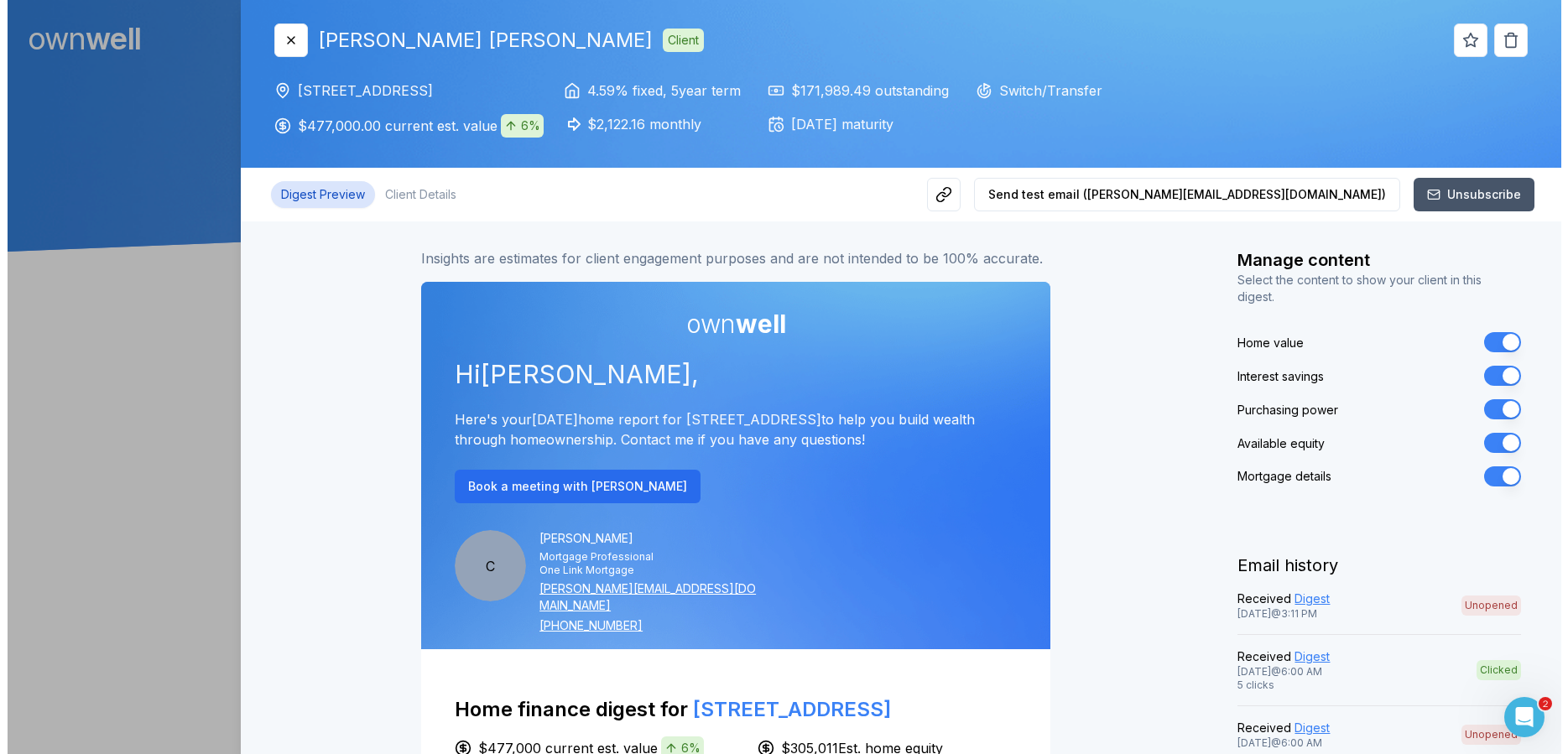 scroll, scrollTop: 0, scrollLeft: 0, axis: both 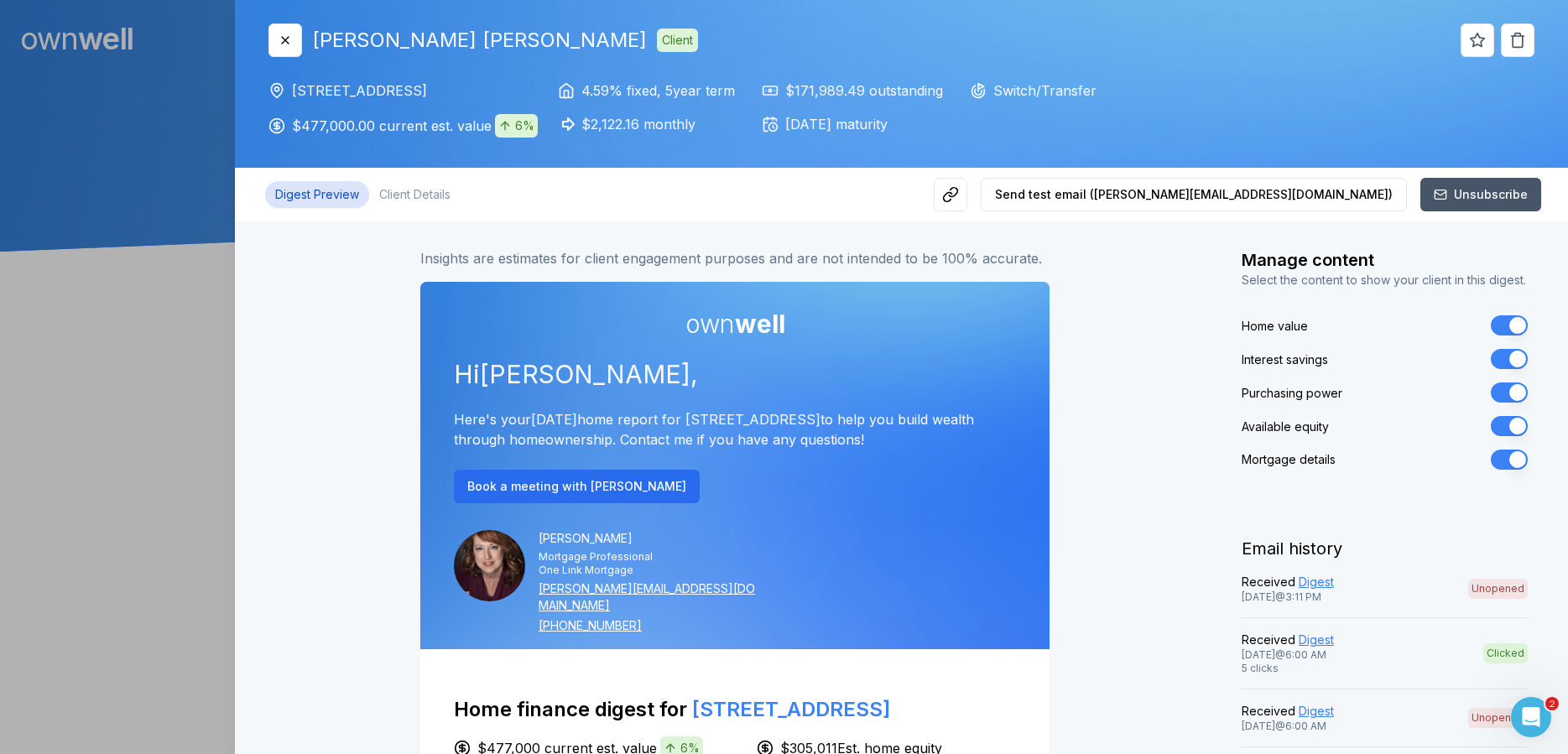 drag, startPoint x: 285, startPoint y: 38, endPoint x: 291, endPoint y: 45, distance: 9.219544 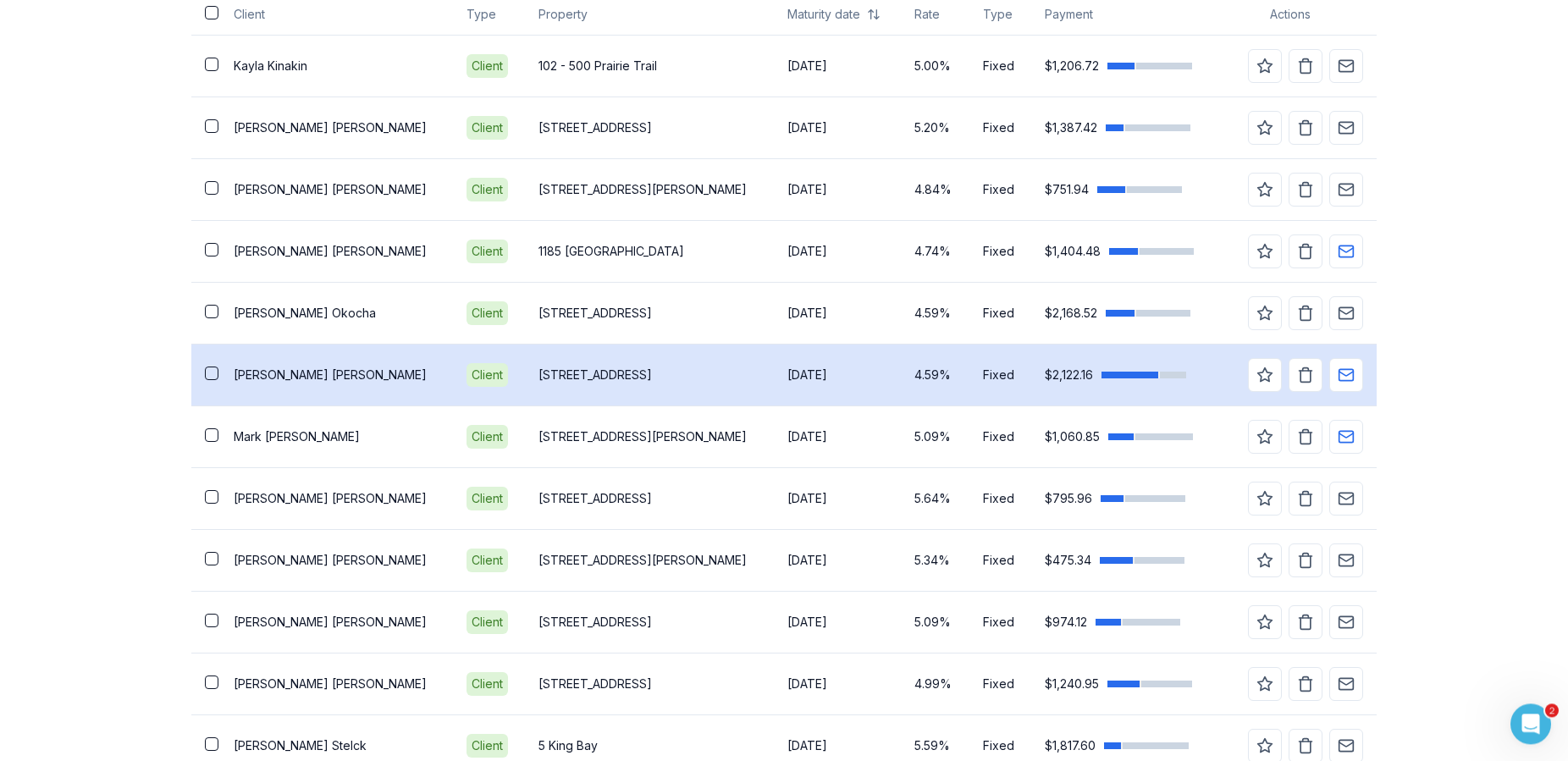 scroll, scrollTop: 604, scrollLeft: 0, axis: vertical 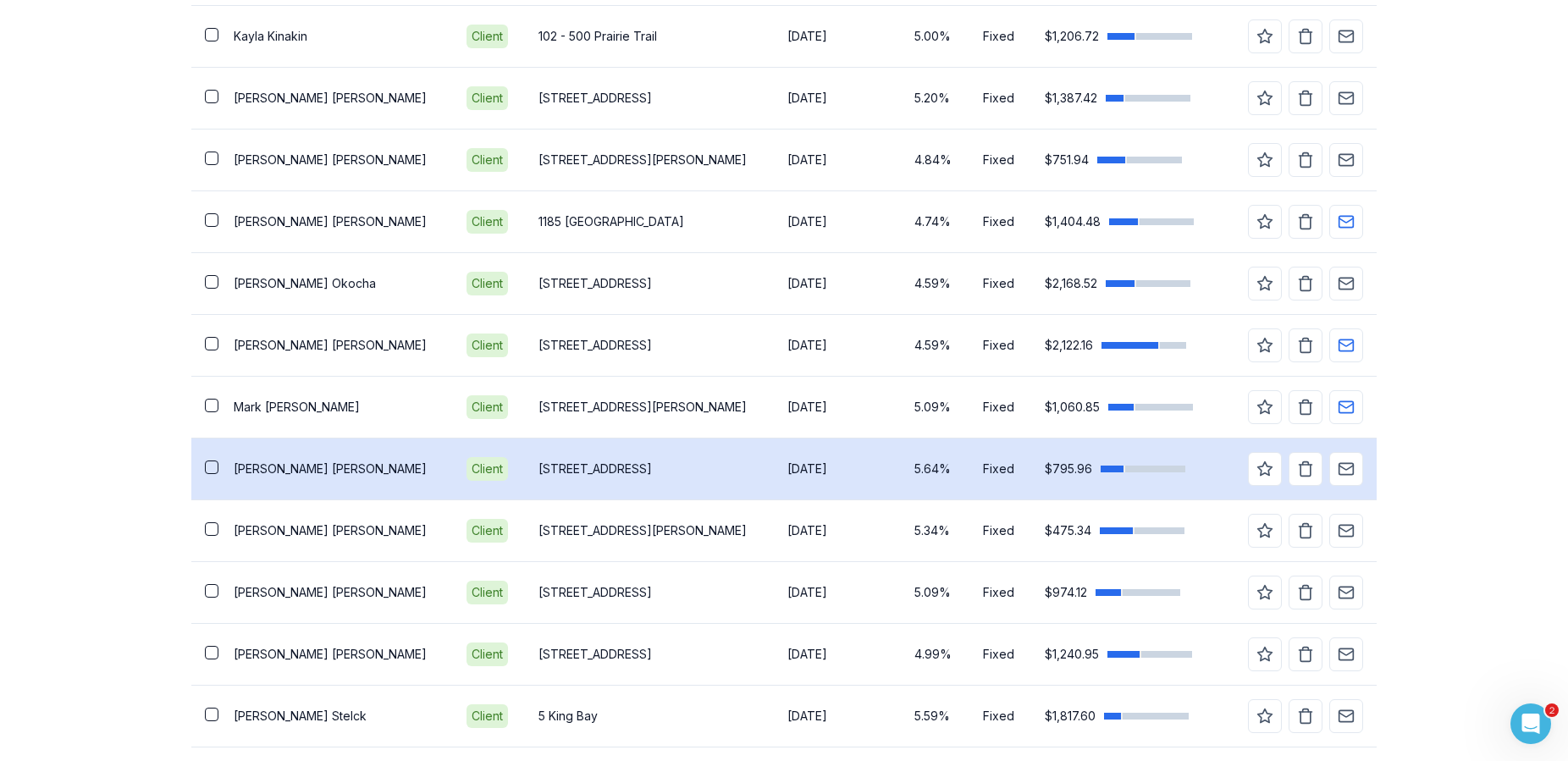 click on "[DATE]" at bounding box center (837, 469) 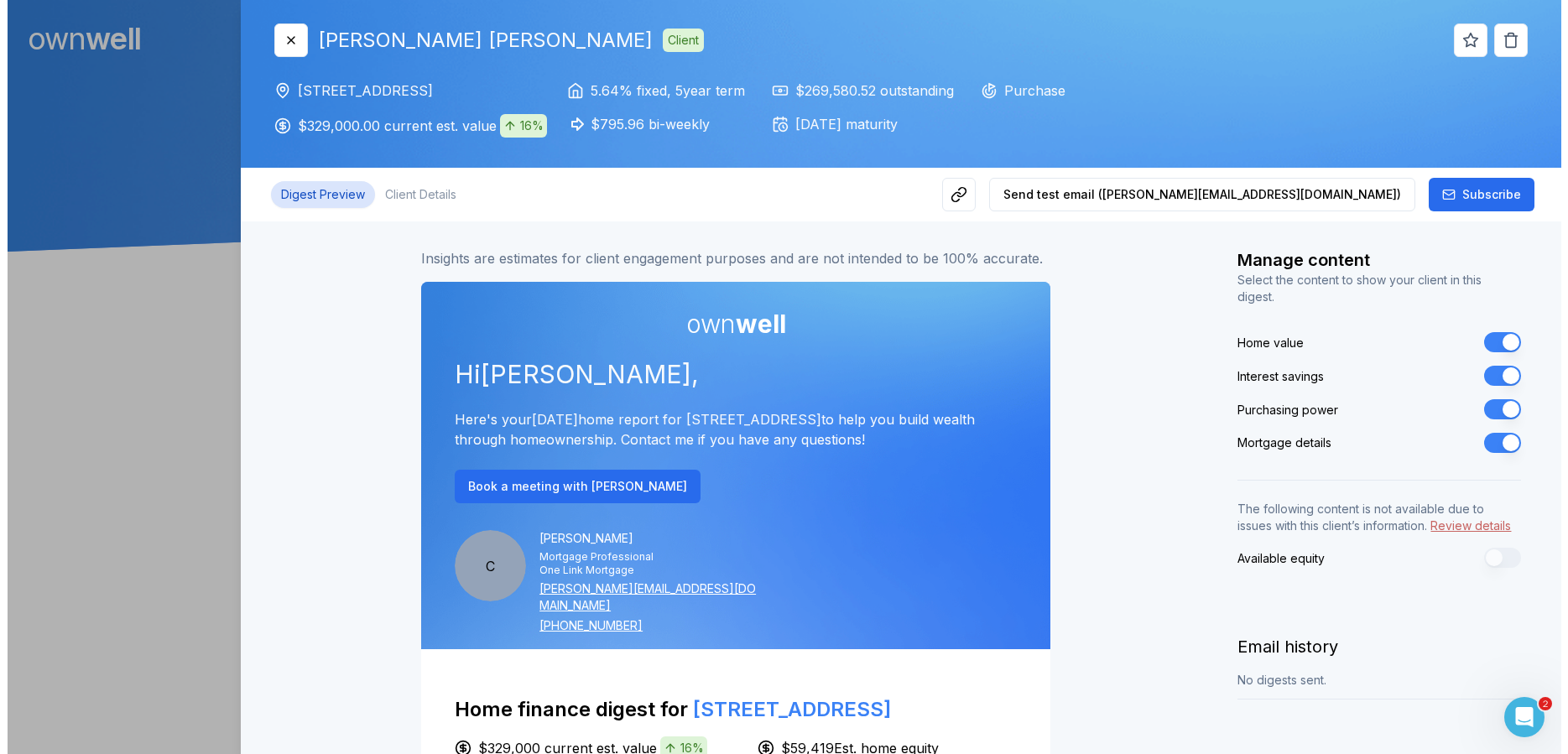 scroll, scrollTop: 0, scrollLeft: 0, axis: both 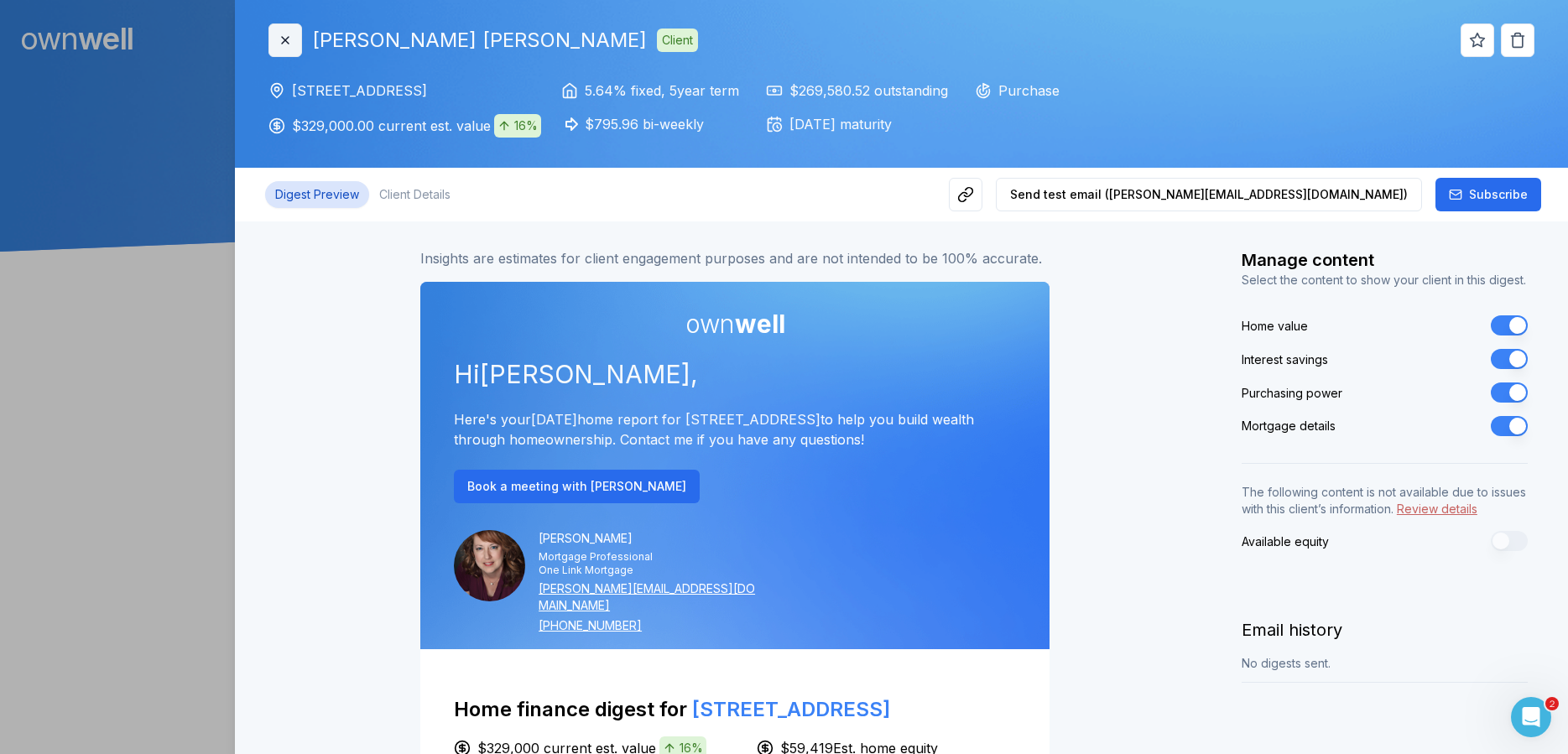 click 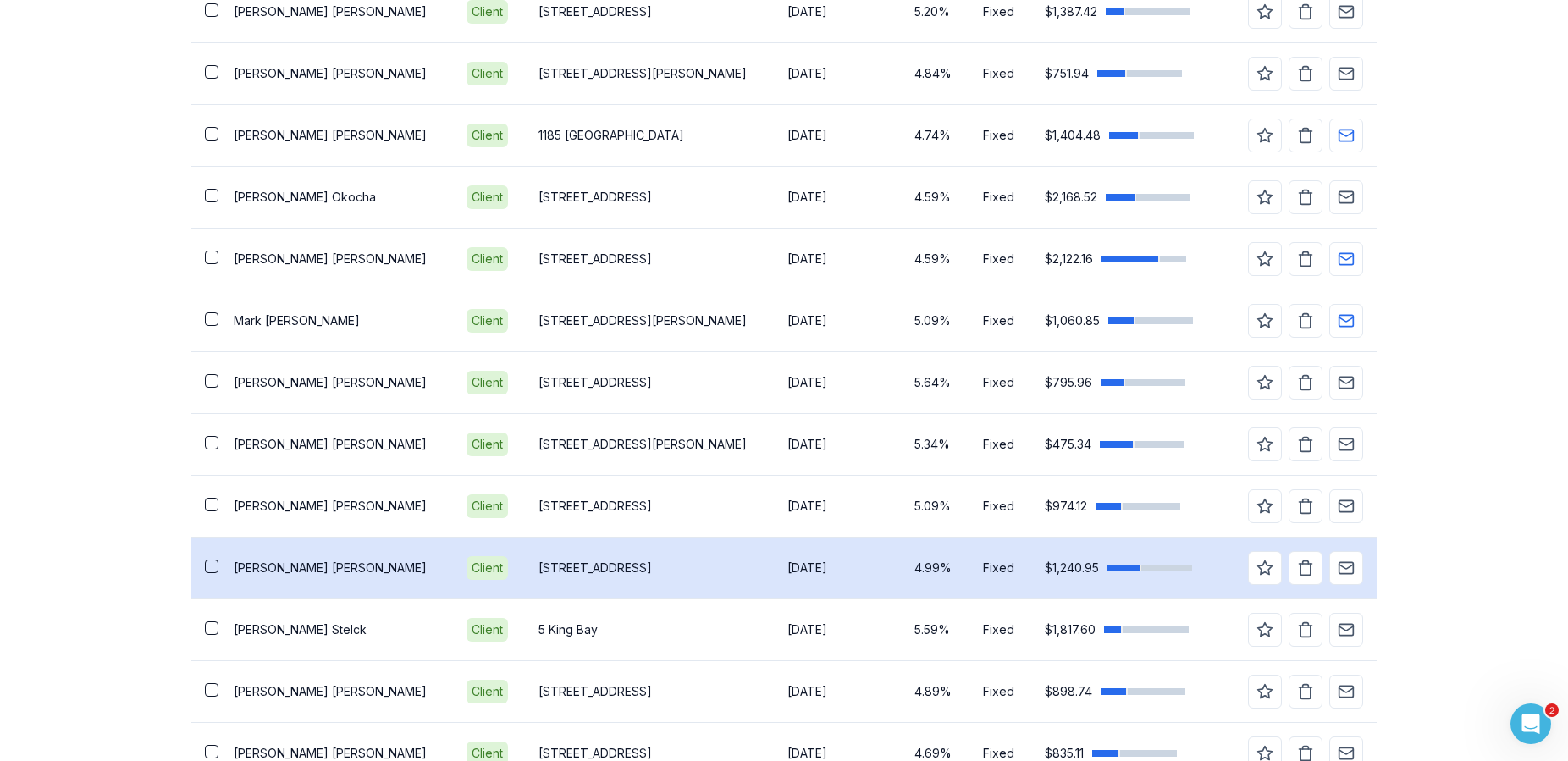 scroll, scrollTop: 777, scrollLeft: 0, axis: vertical 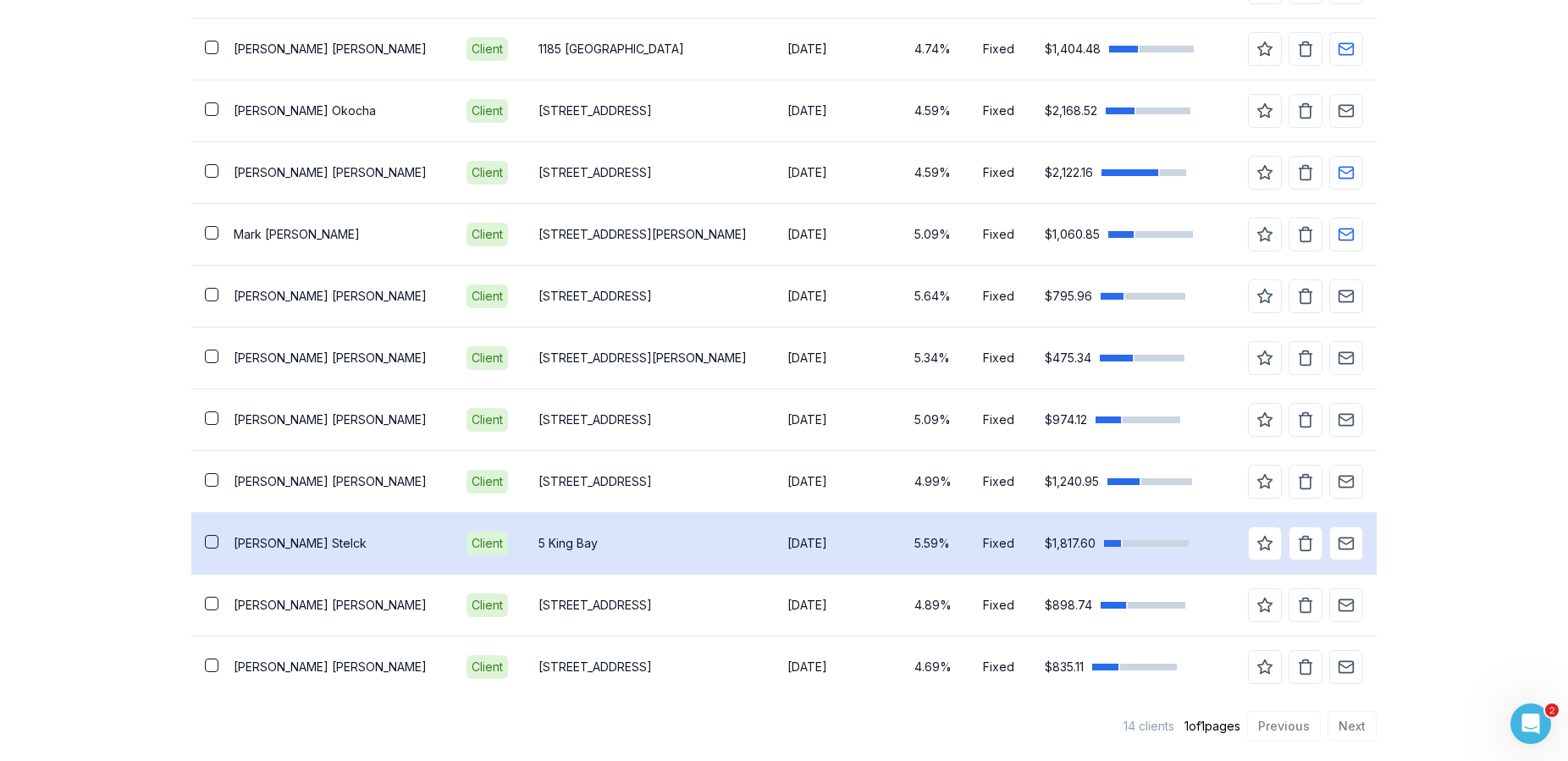 click on "5.59%" at bounding box center (935, 543) 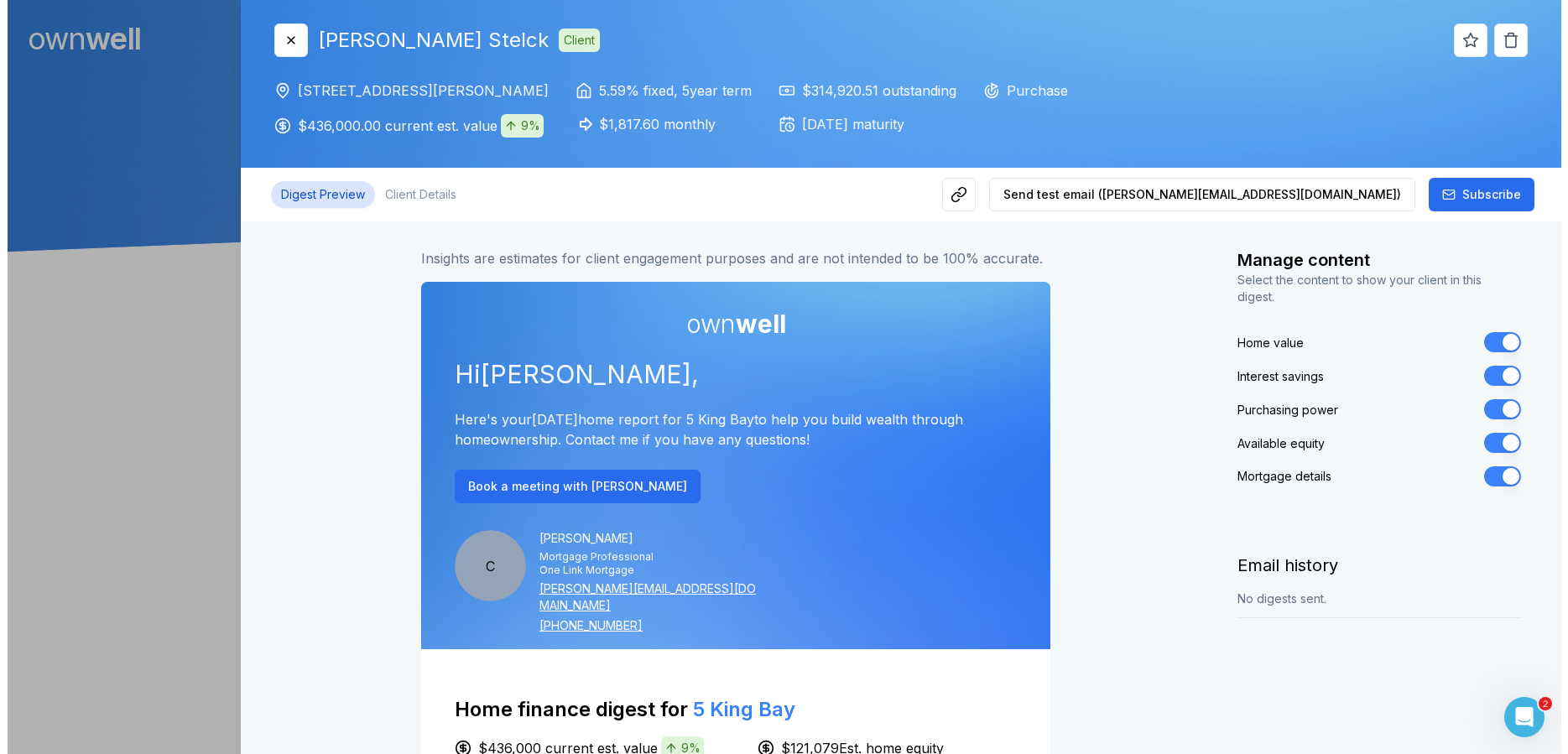 scroll, scrollTop: 0, scrollLeft: 0, axis: both 